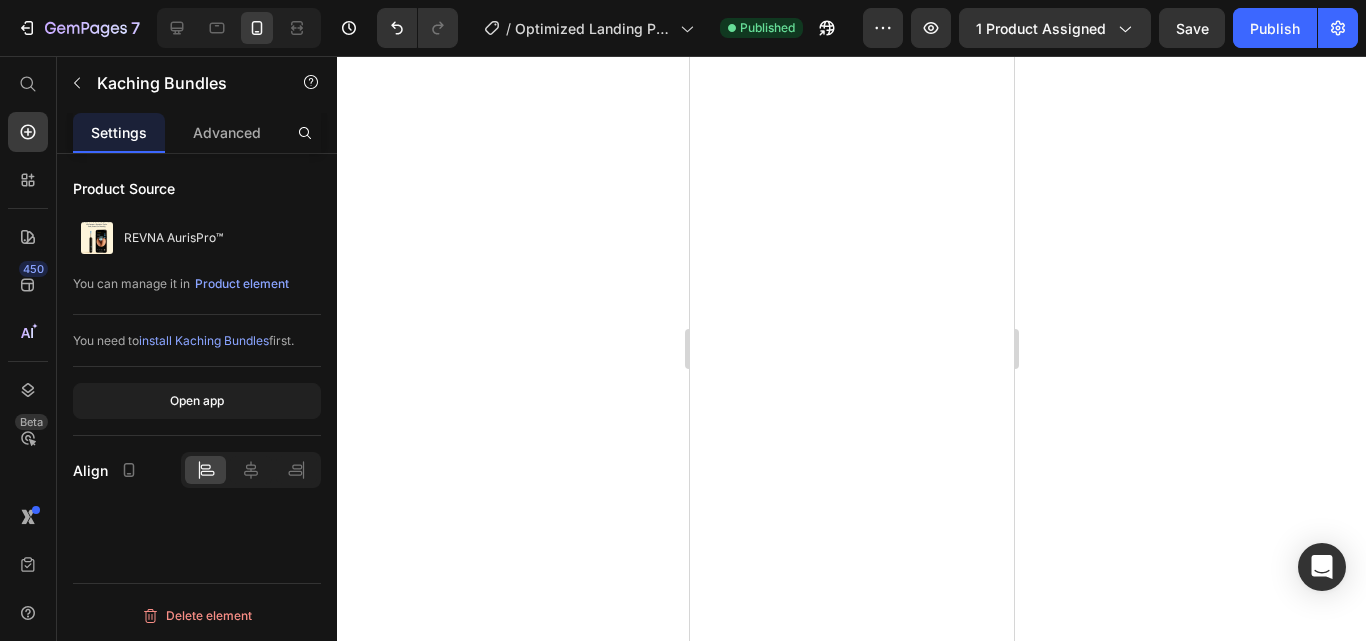 scroll, scrollTop: 0, scrollLeft: 0, axis: both 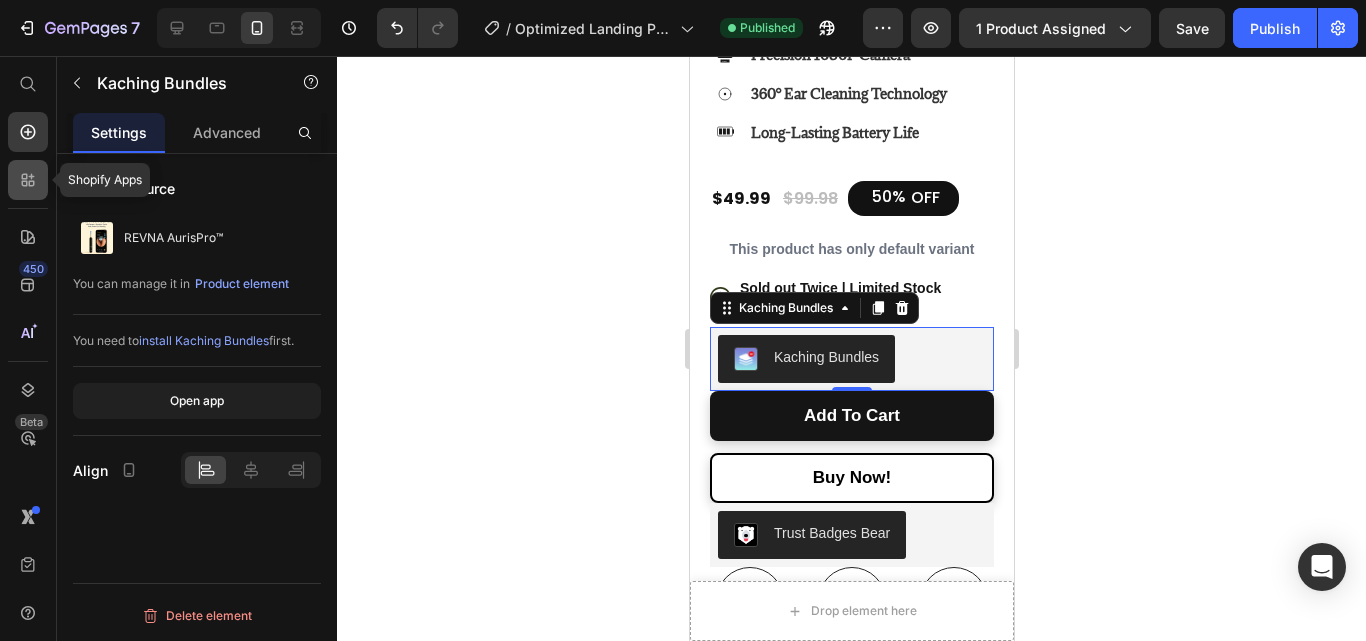 click 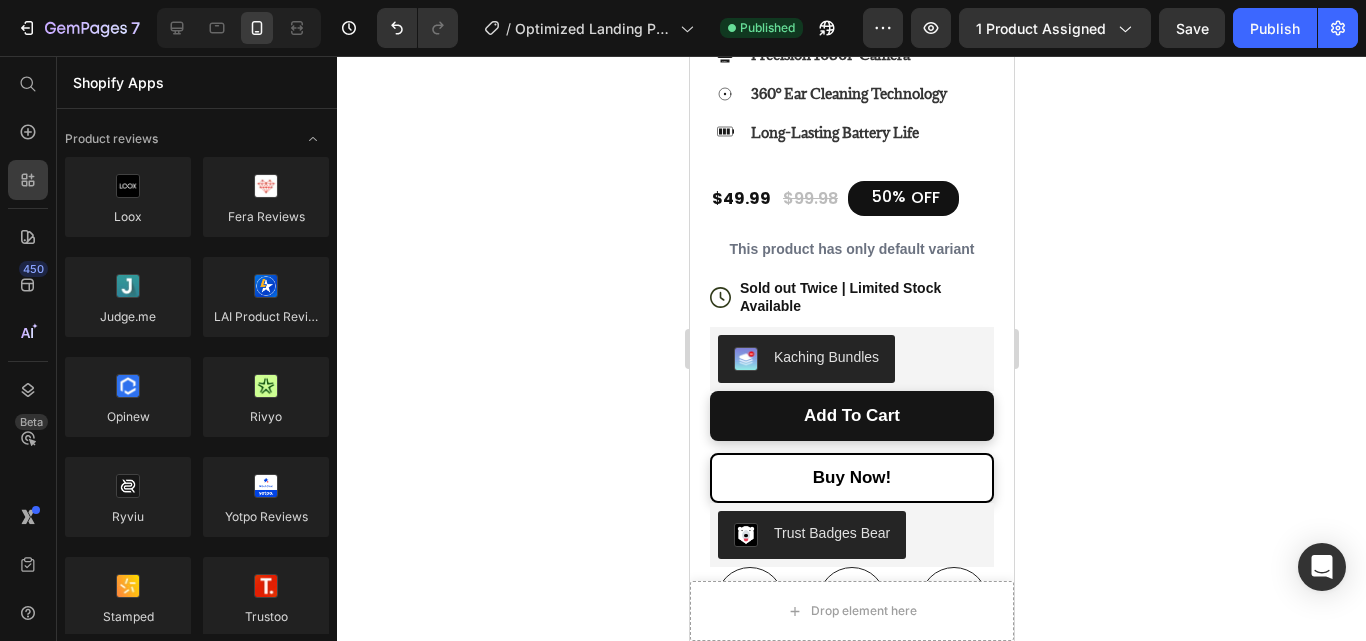 click at bounding box center (128, 1573) 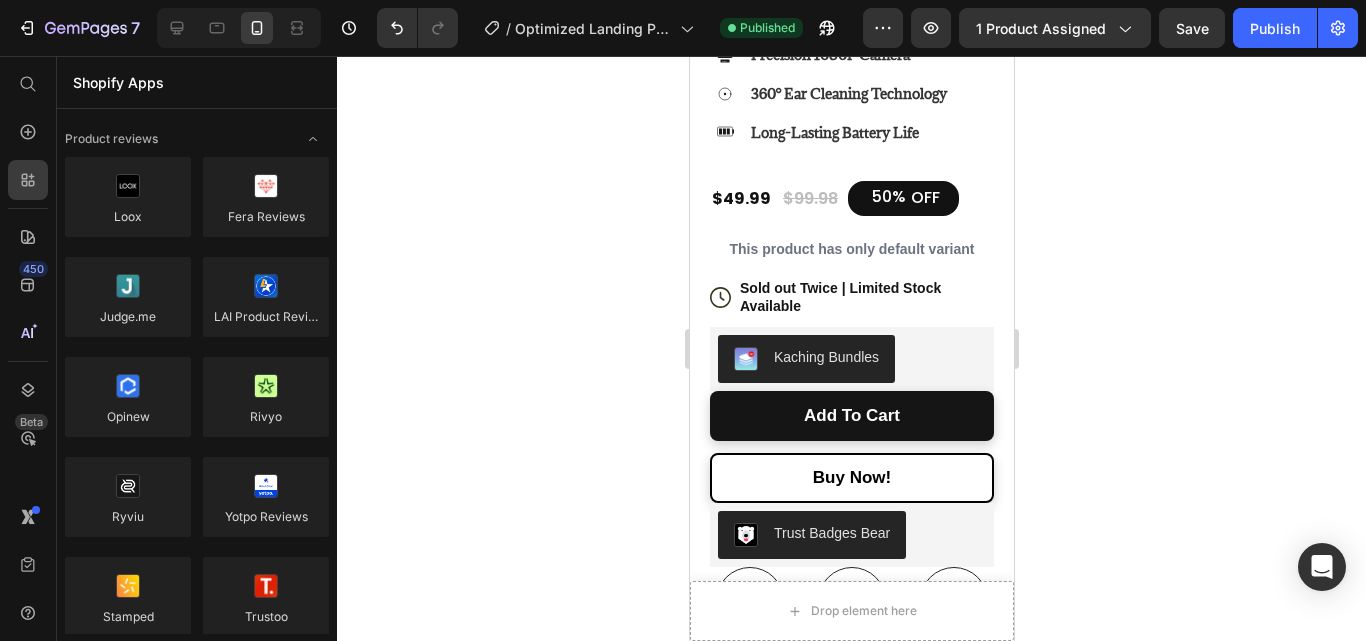 click at bounding box center [128, 1573] 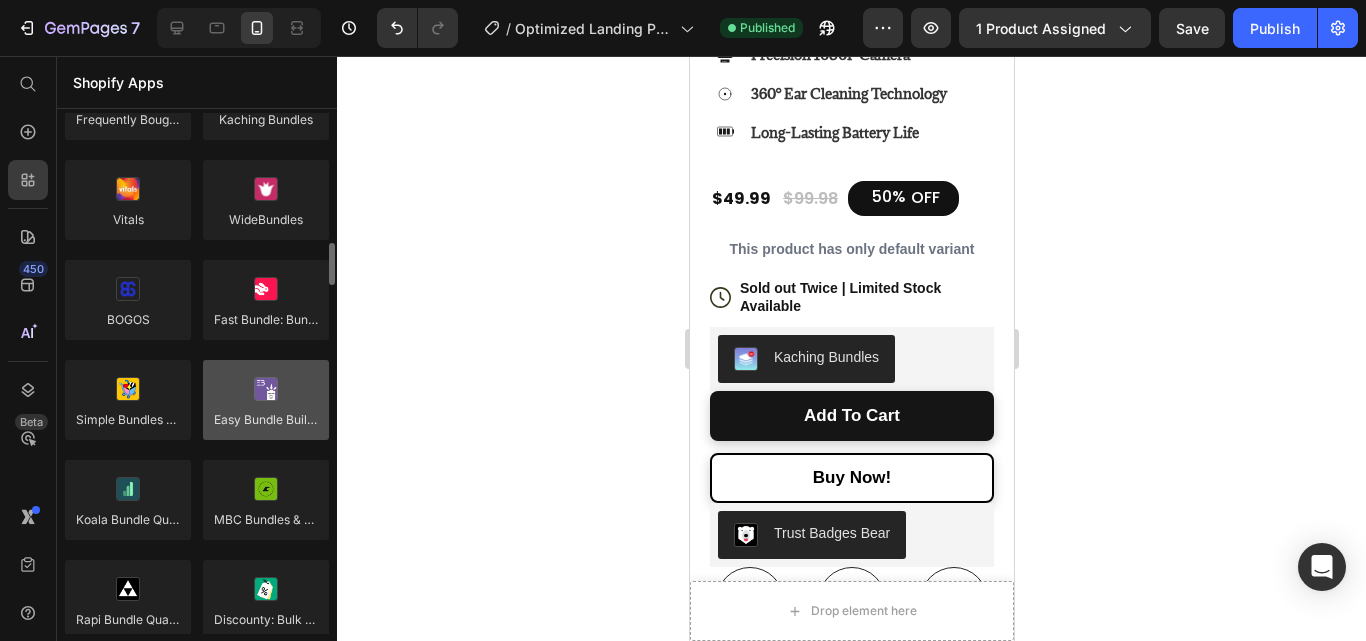 scroll, scrollTop: 1574, scrollLeft: 0, axis: vertical 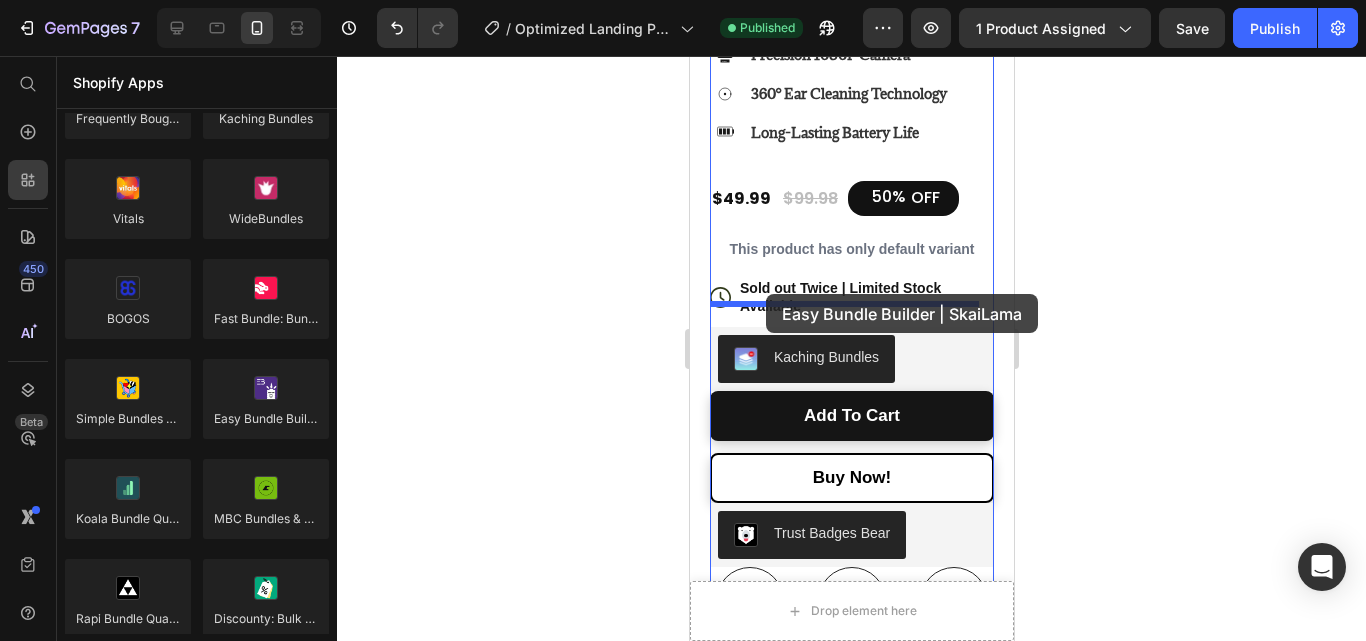 drag, startPoint x: 926, startPoint y: 429, endPoint x: 765, endPoint y: 294, distance: 210.1095 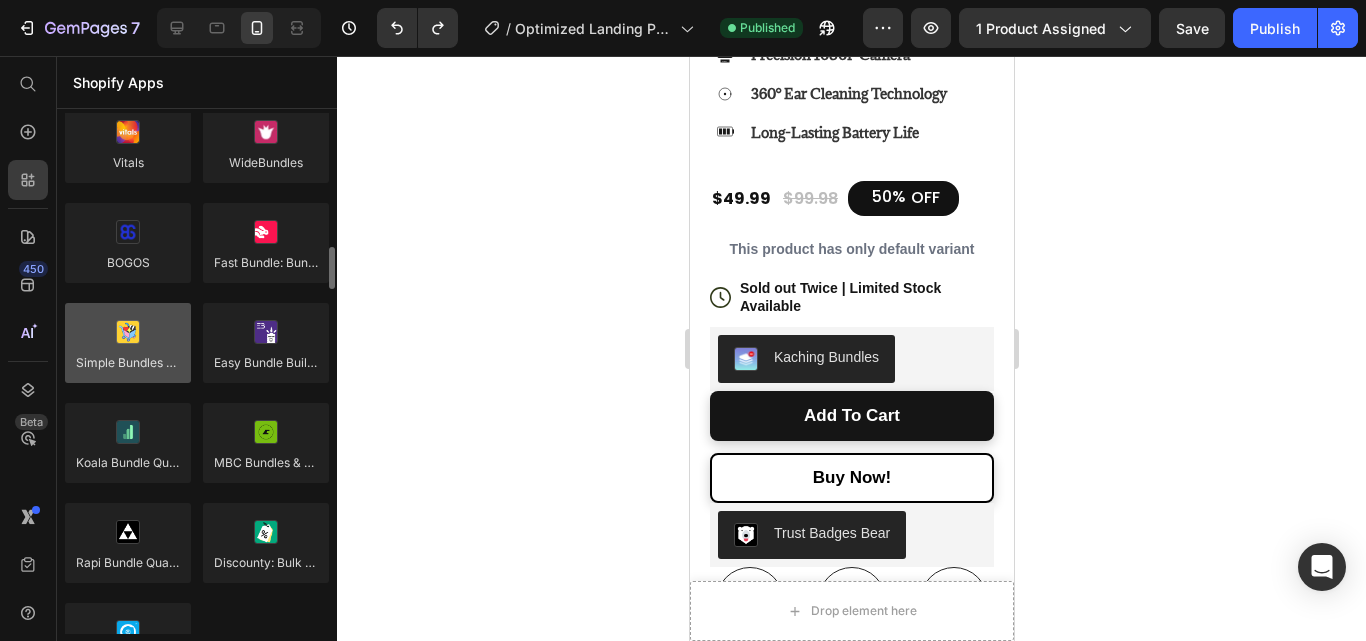 scroll, scrollTop: 1631, scrollLeft: 0, axis: vertical 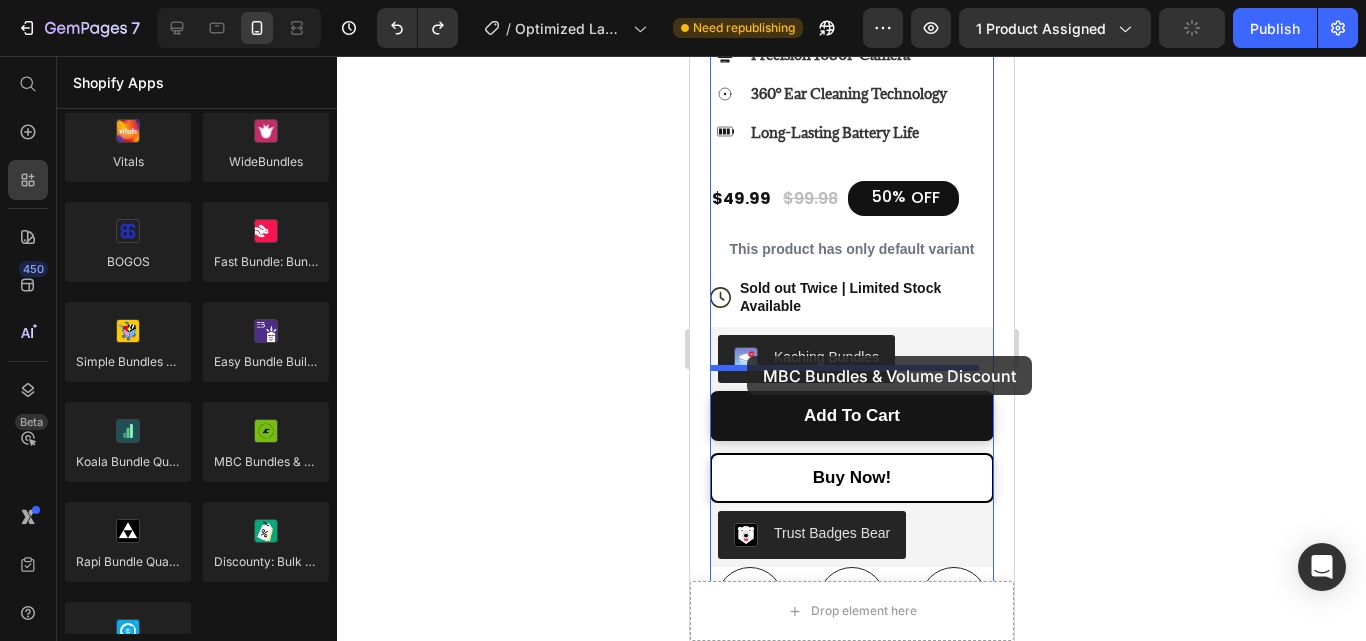 drag, startPoint x: 956, startPoint y: 494, endPoint x: 739, endPoint y: 372, distance: 248.94377 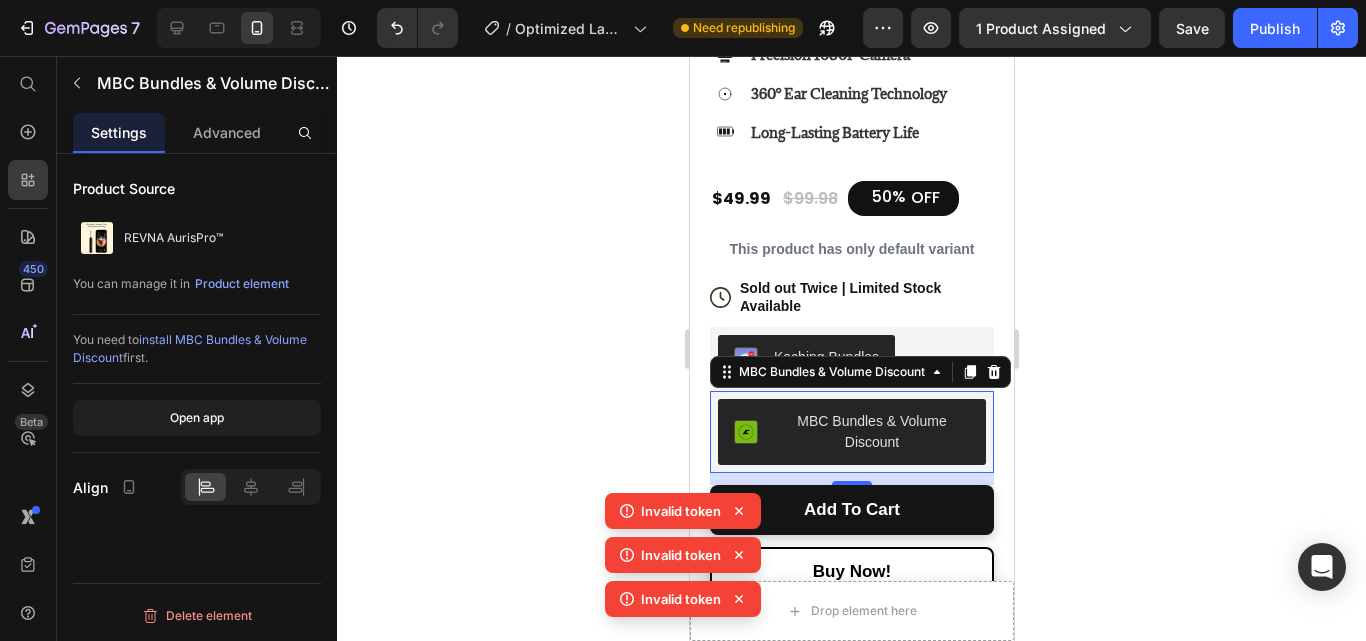 click on "You need to  install MBC Bundles & Volume Discount  first." at bounding box center [197, 349] 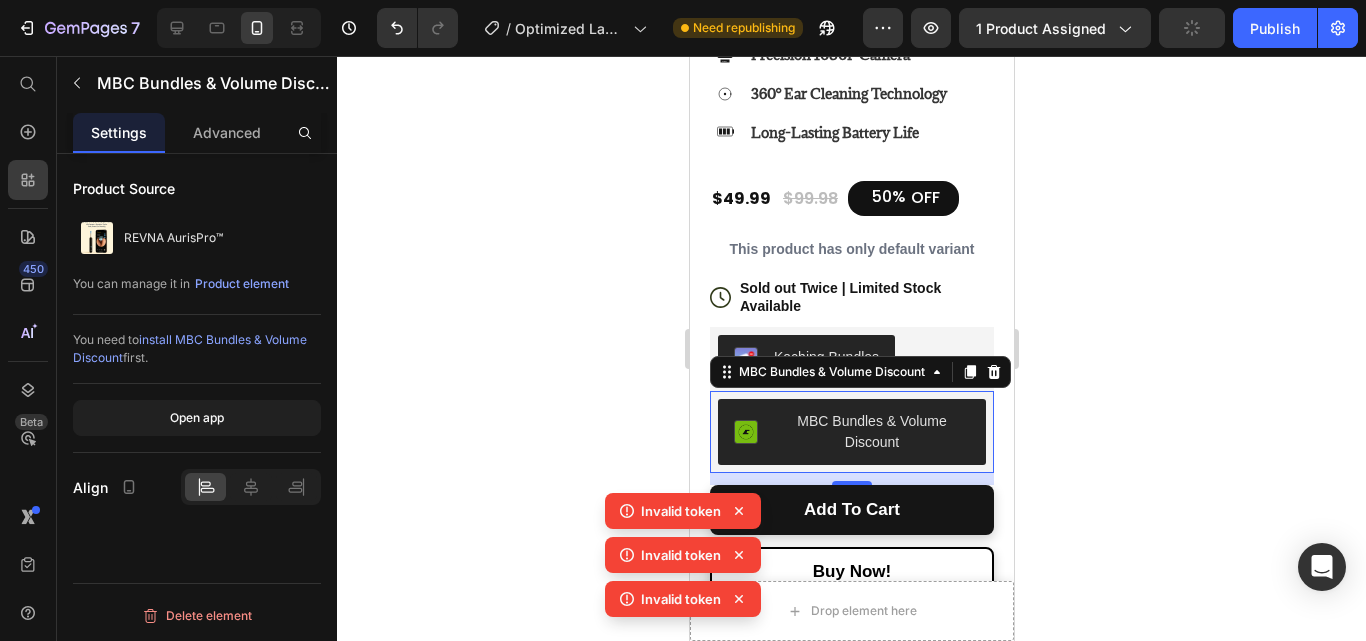 click on "install MBC Bundles & Volume Discount" at bounding box center (190, 348) 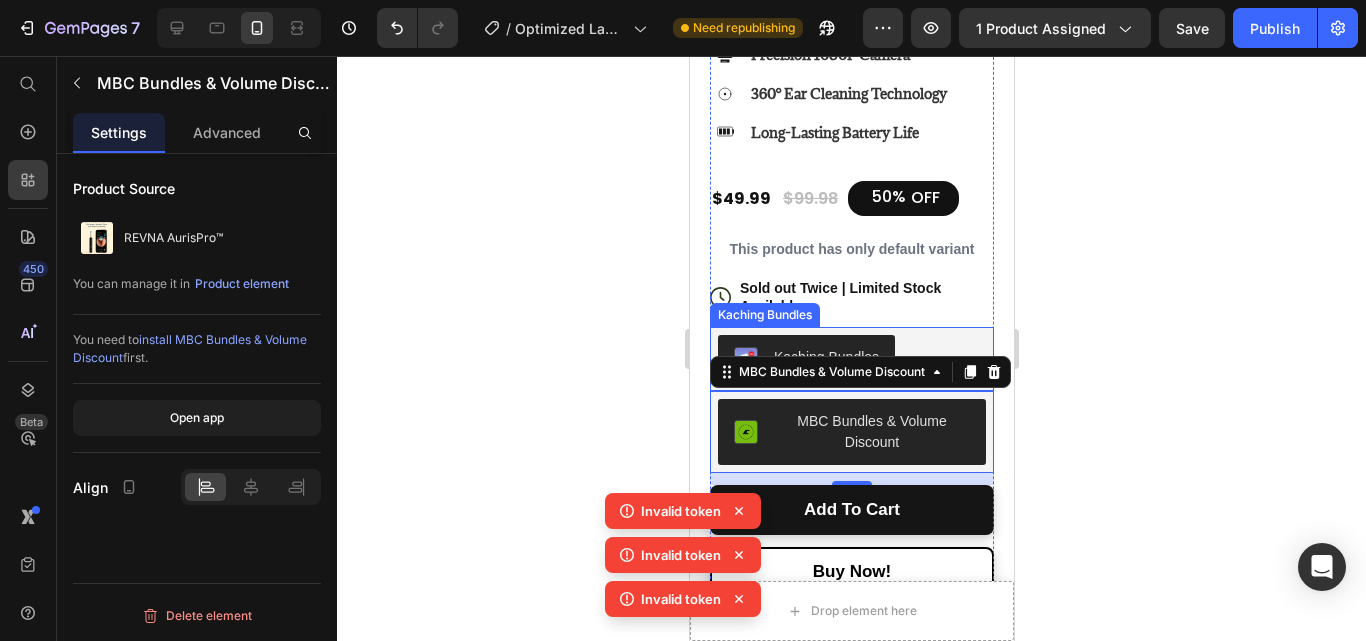 click on "Kaching Bundles" at bounding box center [851, 359] 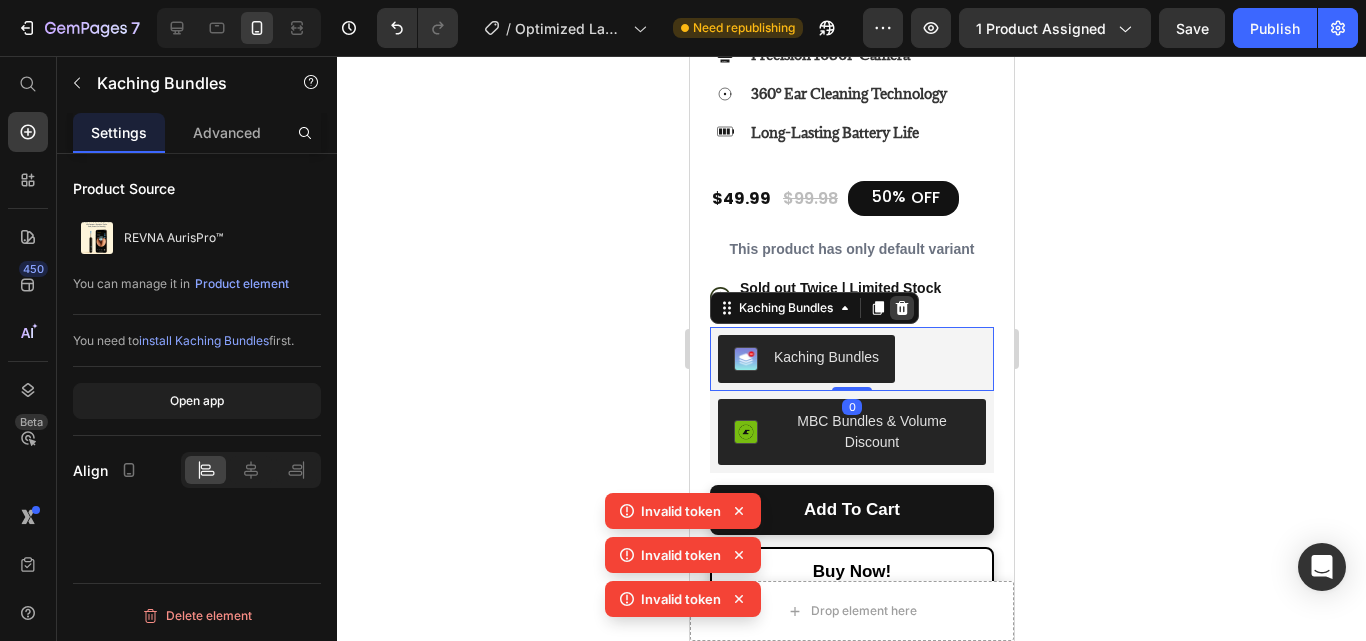 click 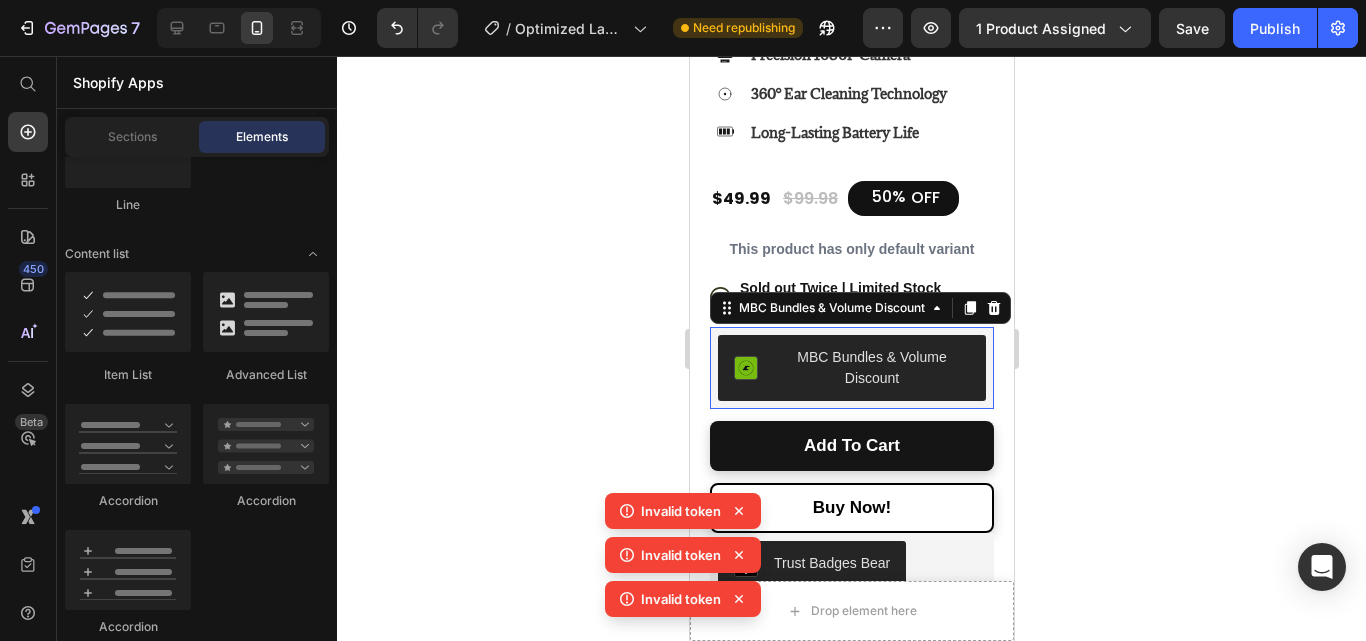 click on "MBC Bundles & Volume Discount" at bounding box center [871, 368] 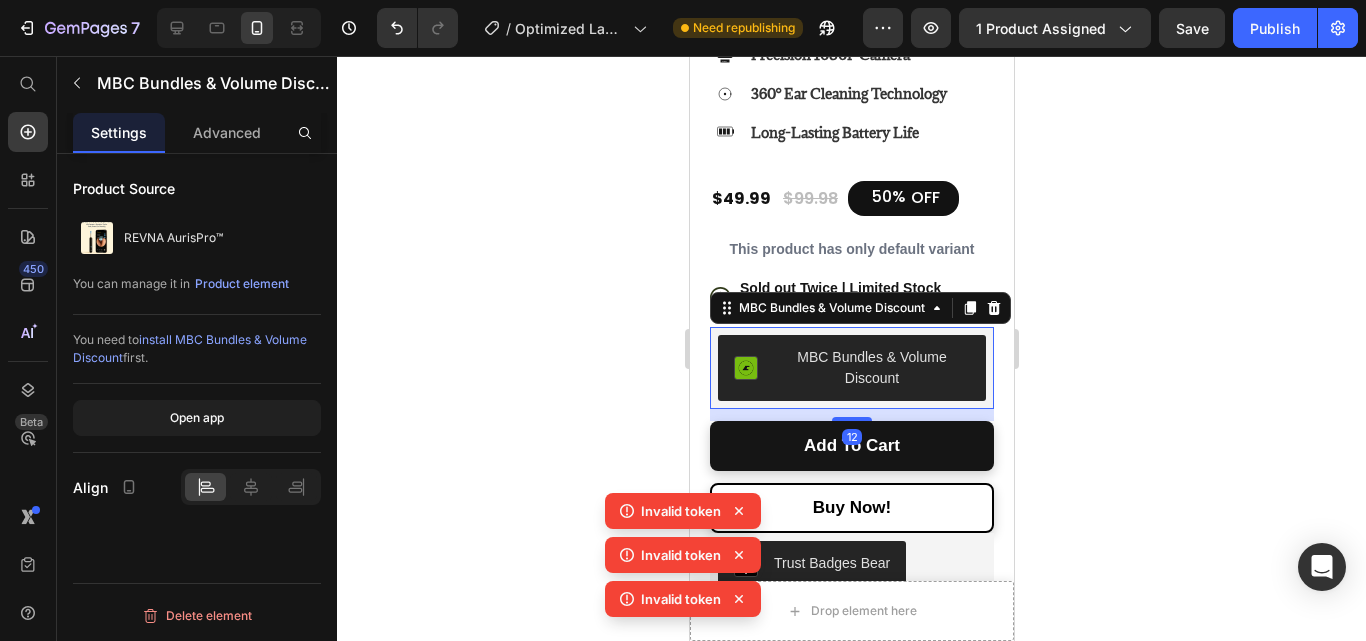 click 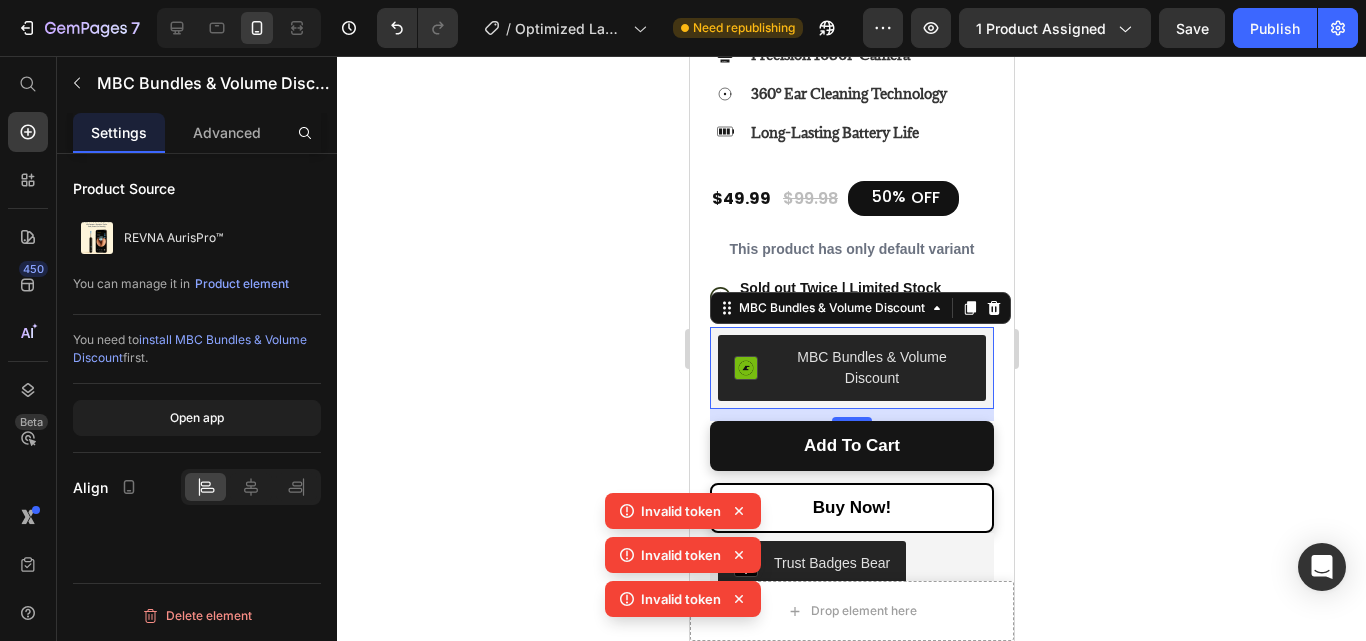 click 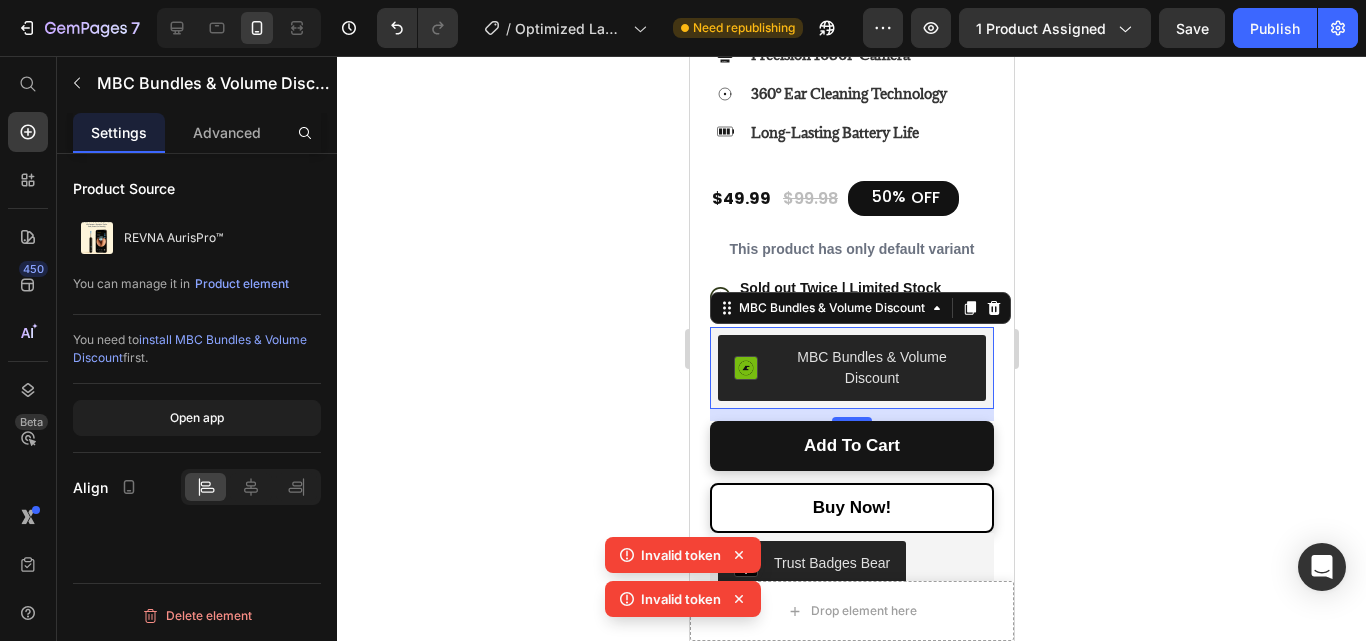 click 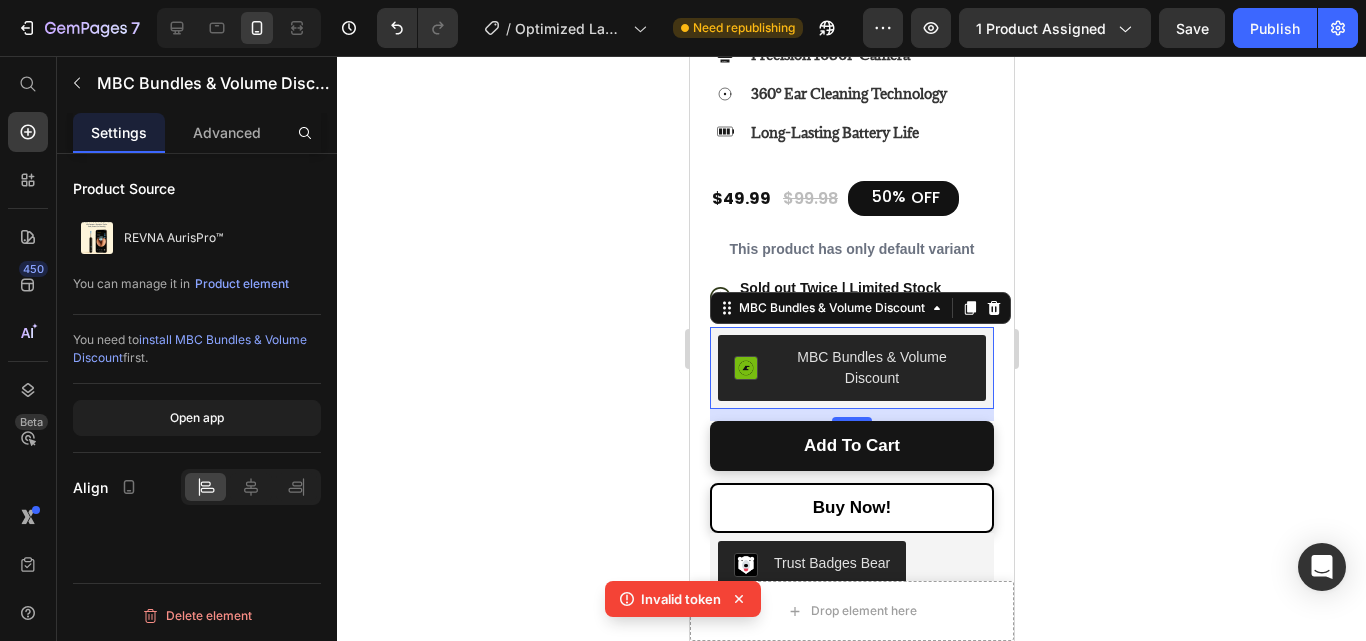 click 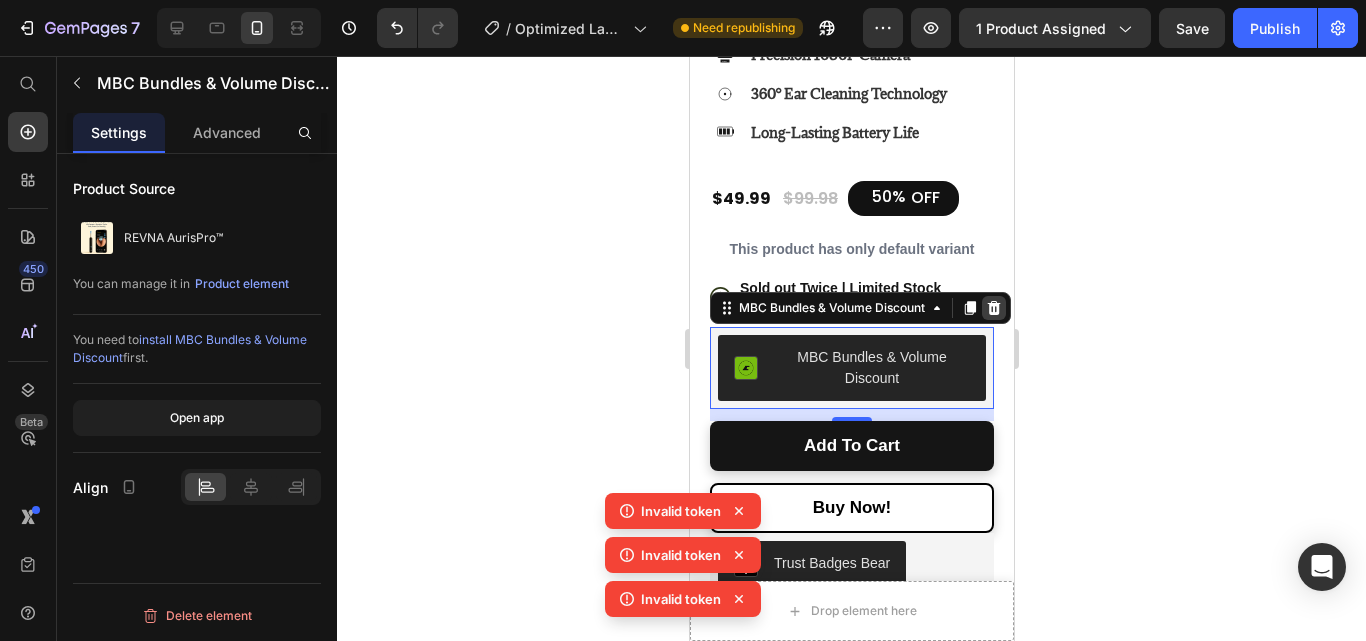 click at bounding box center (993, 308) 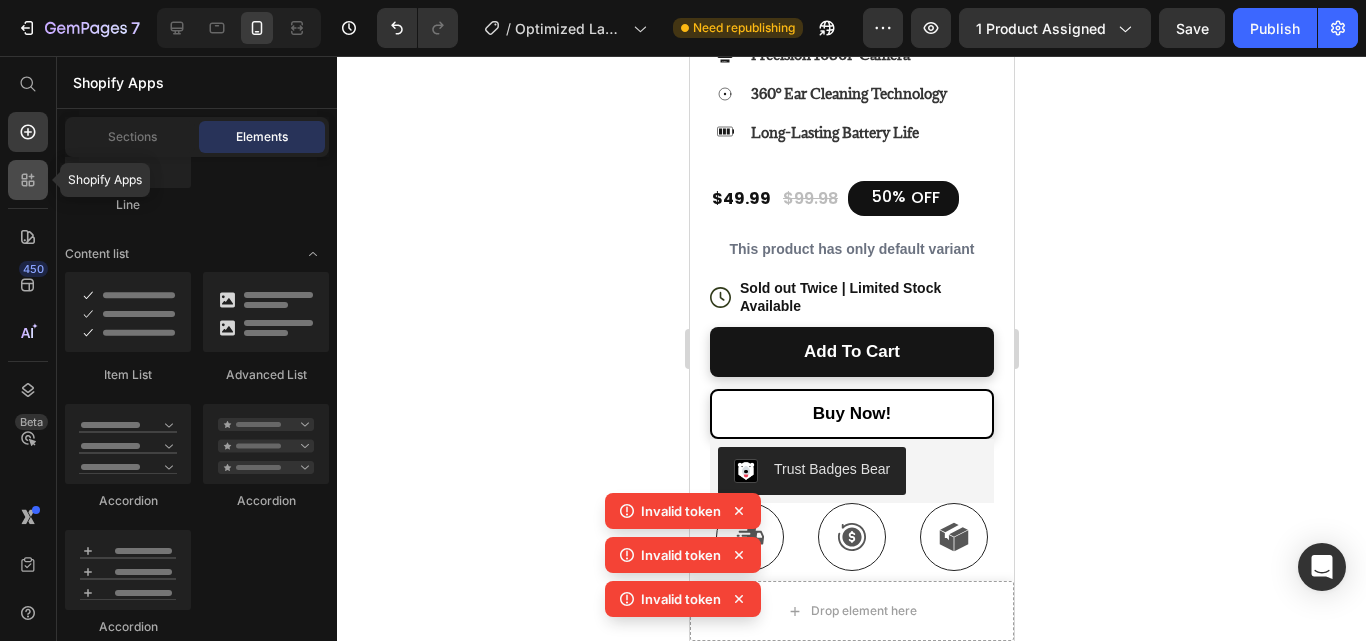 click 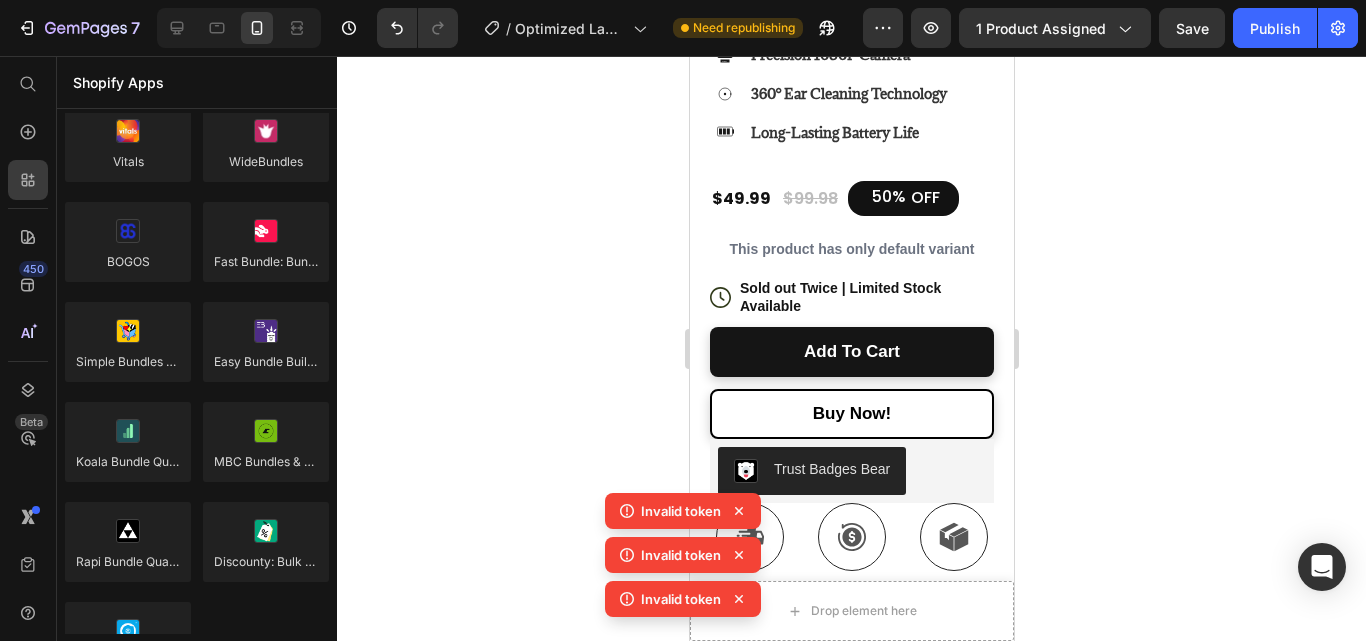 click 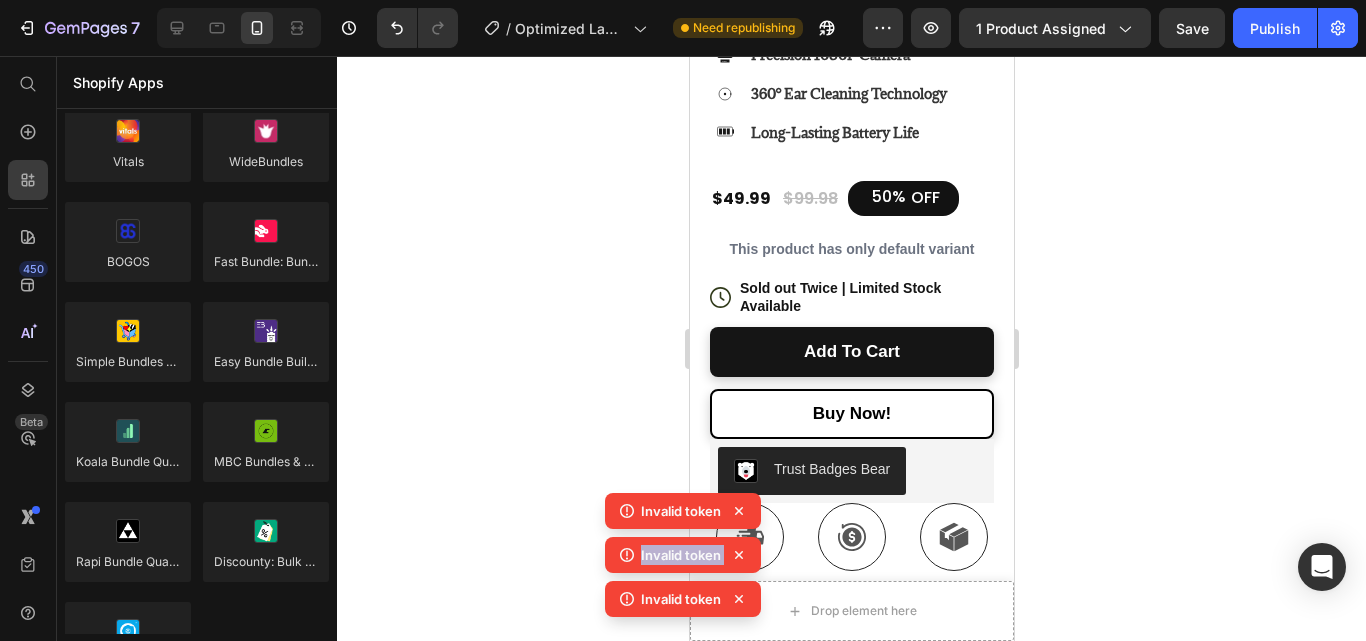 click 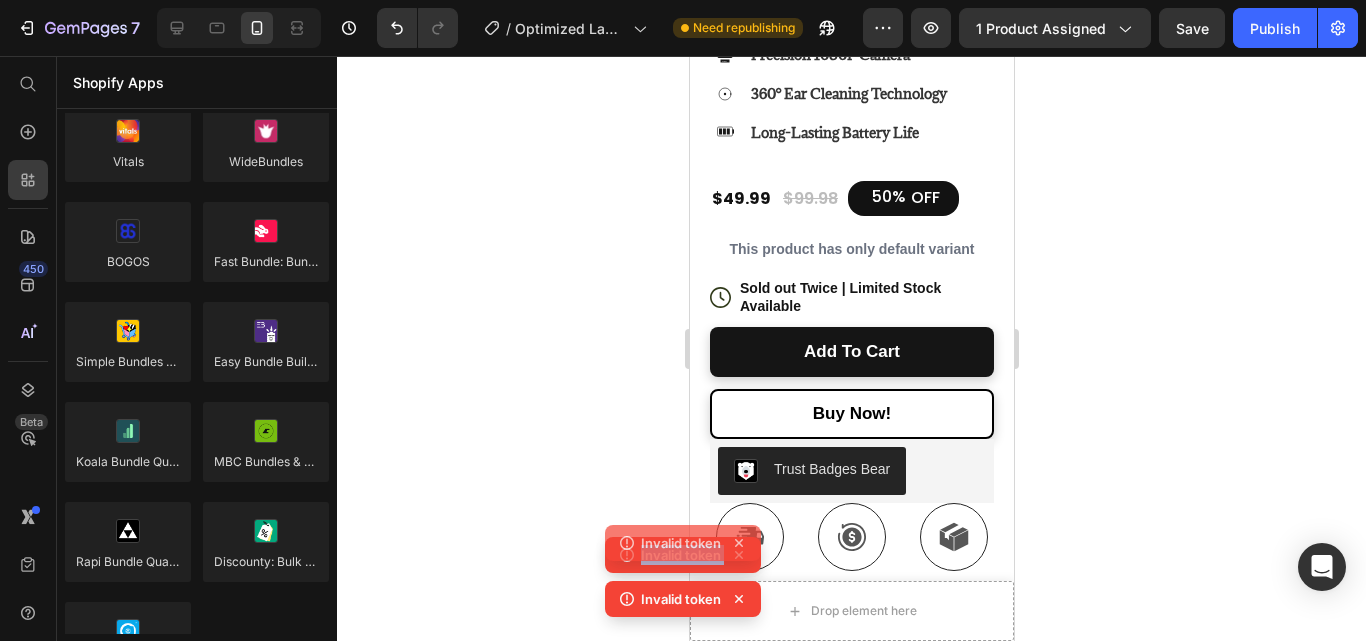 click on "Invalid token Invalid token Invalid token" at bounding box center [683, 559] 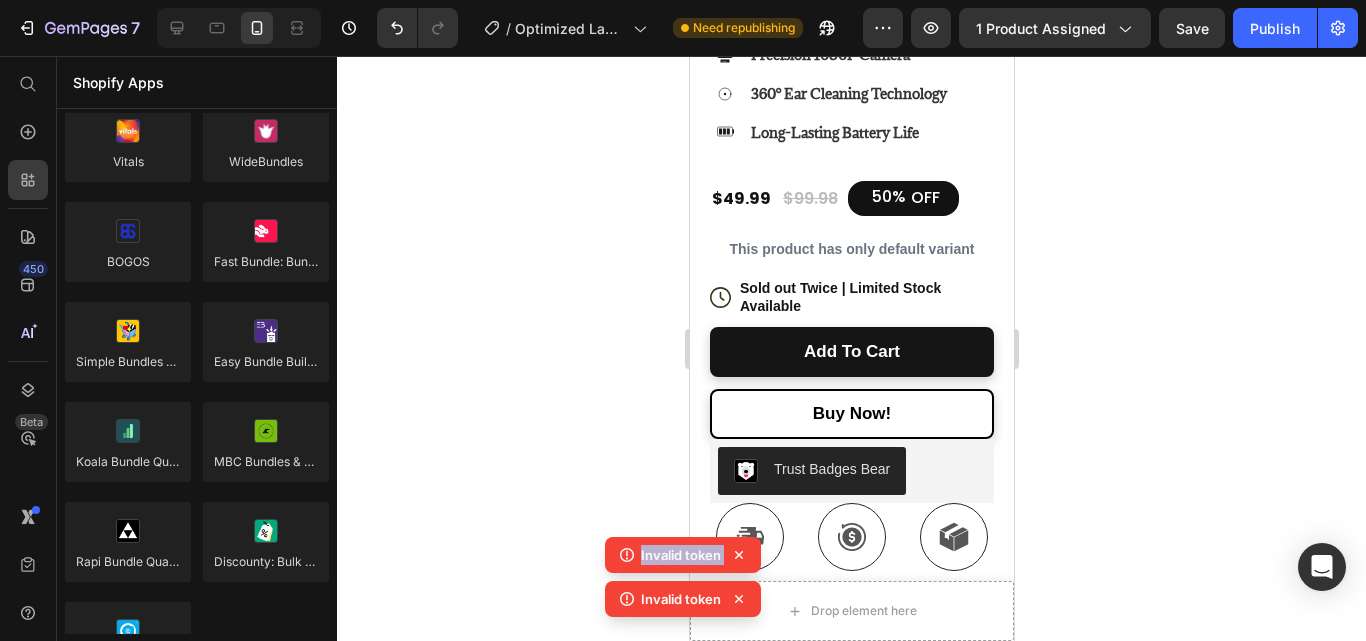 drag, startPoint x: 1433, startPoint y: 567, endPoint x: 1423, endPoint y: 623, distance: 56.88585 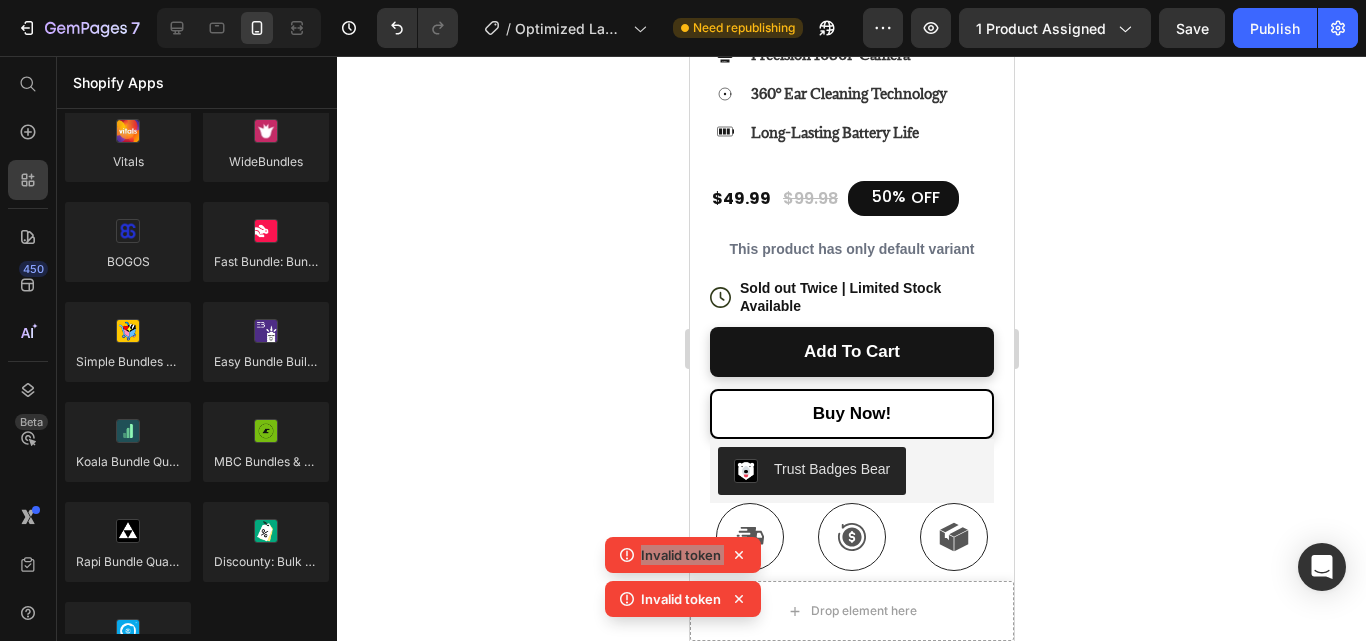drag, startPoint x: 1423, startPoint y: 623, endPoint x: 743, endPoint y: 511, distance: 689.1618 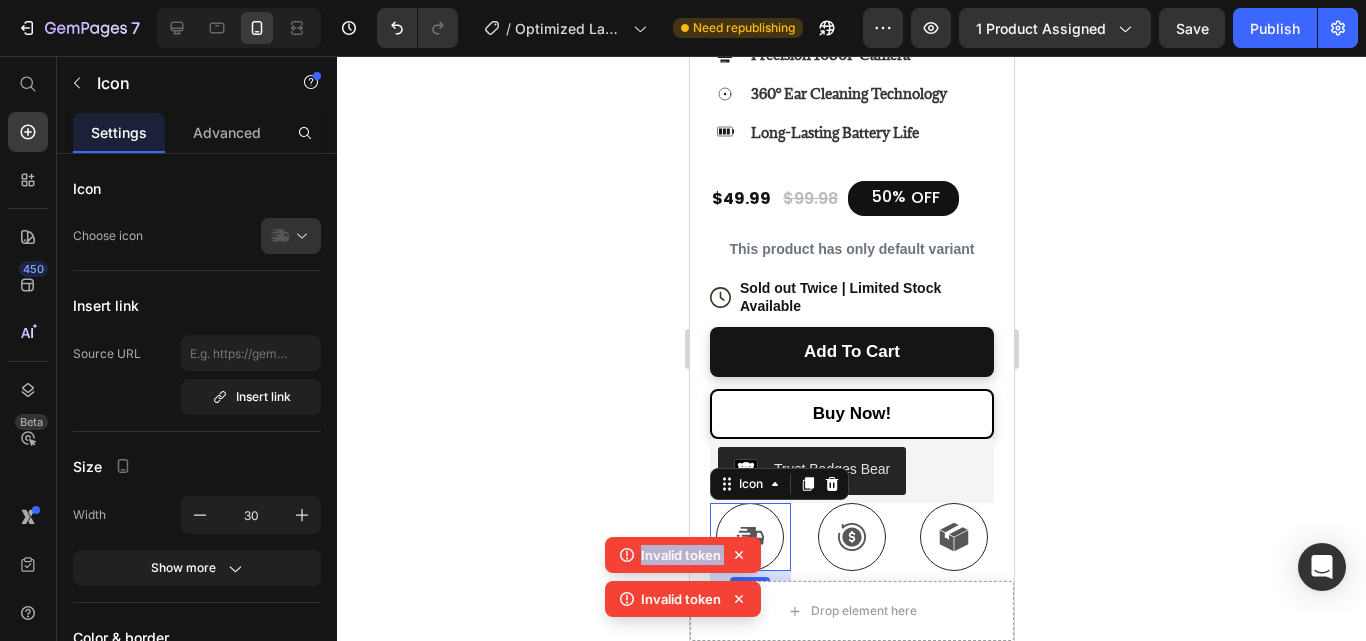 click 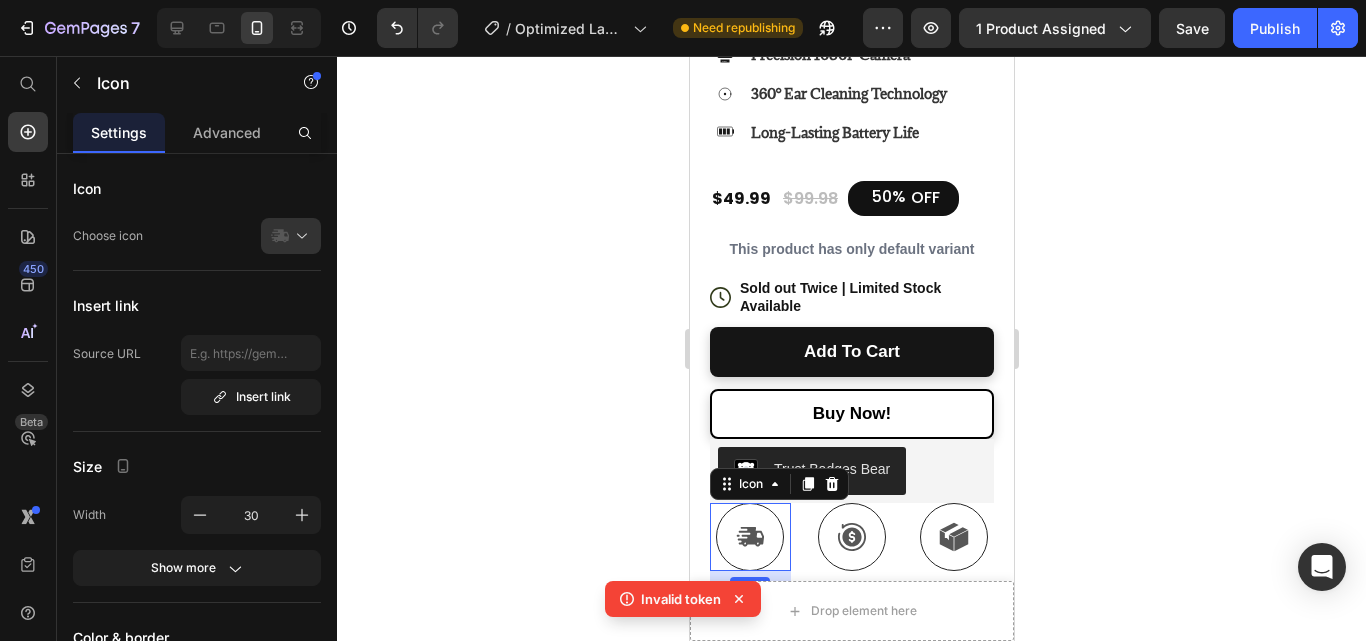 click 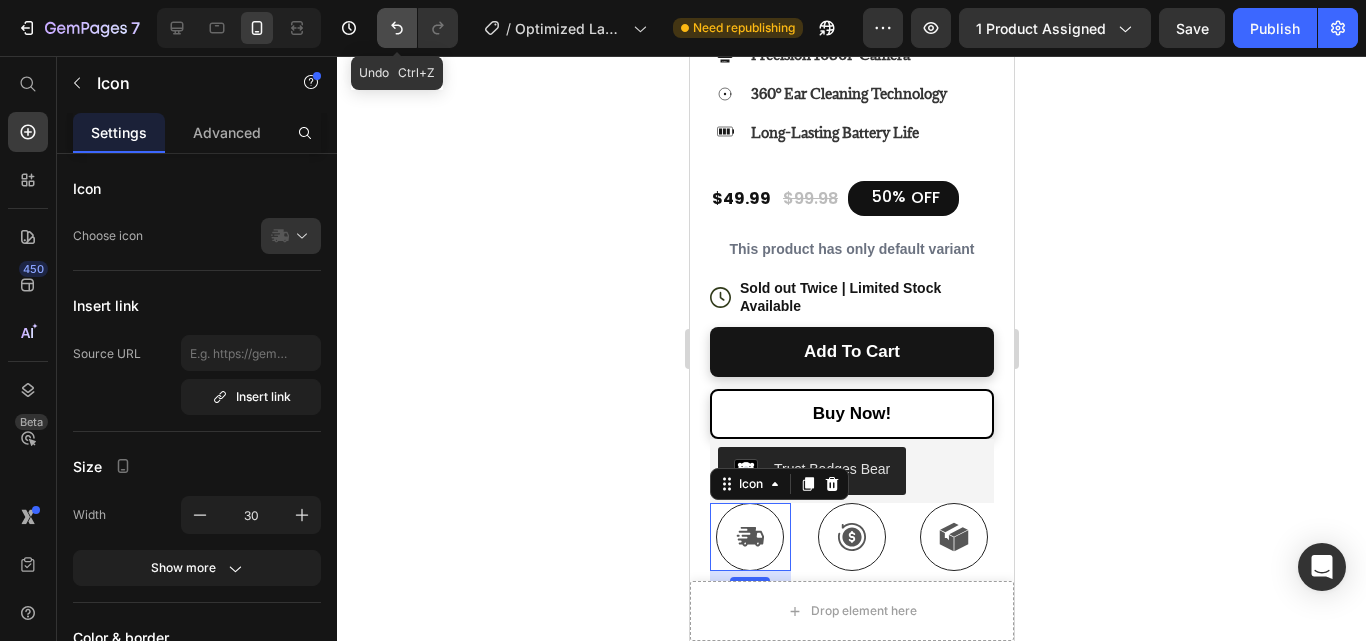 click 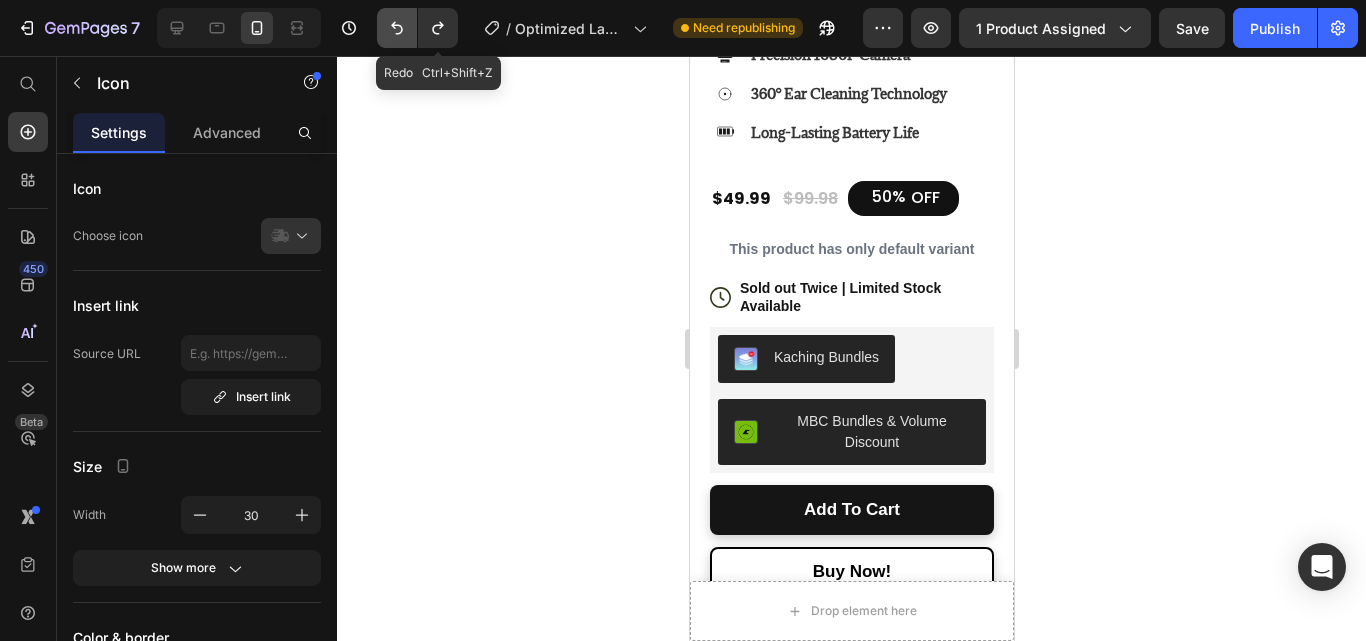 click 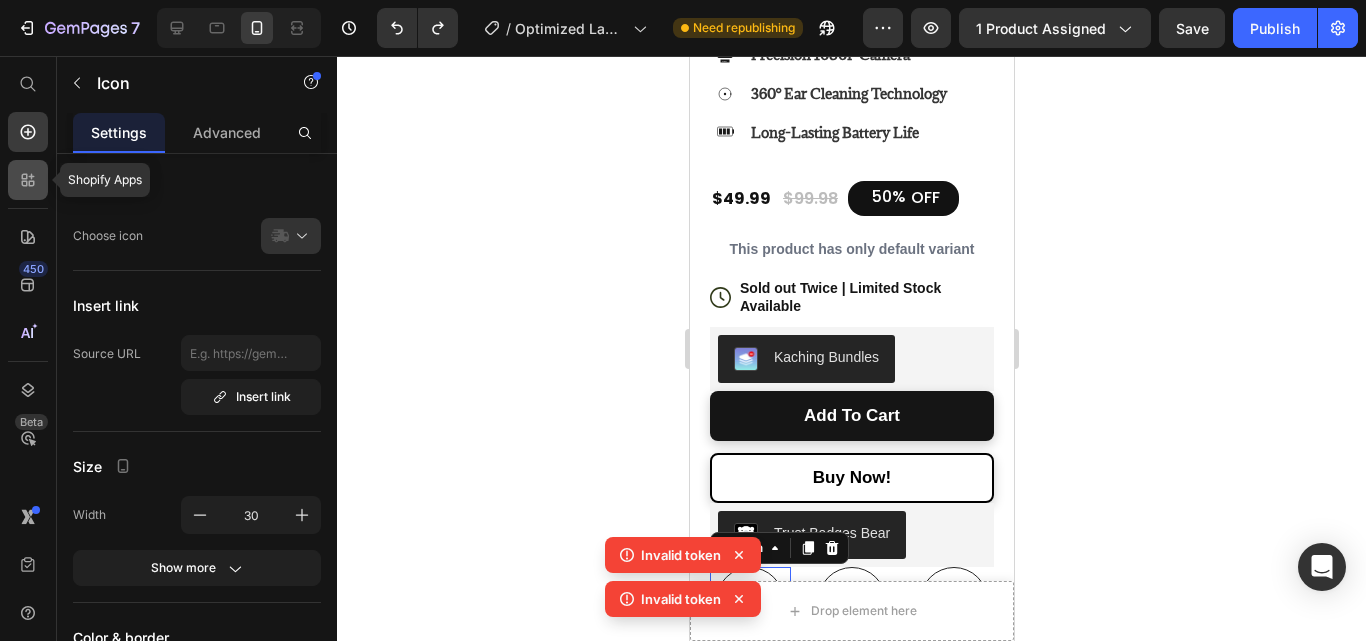 click 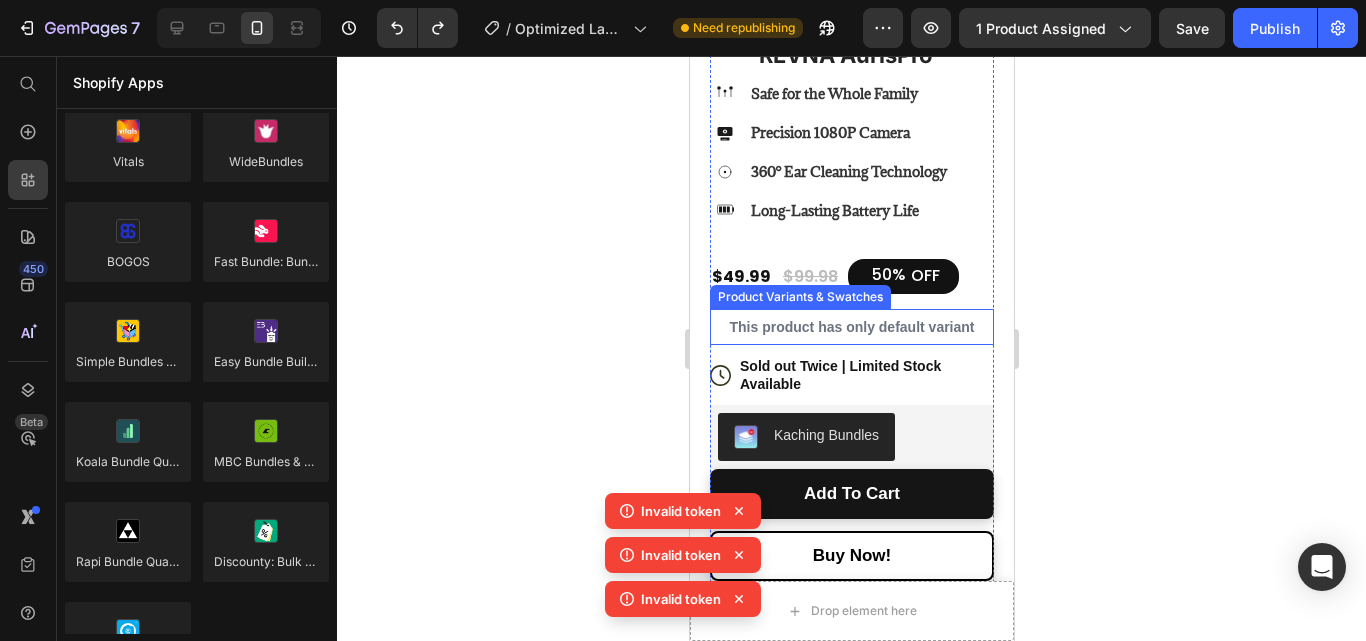 scroll, scrollTop: 823, scrollLeft: 0, axis: vertical 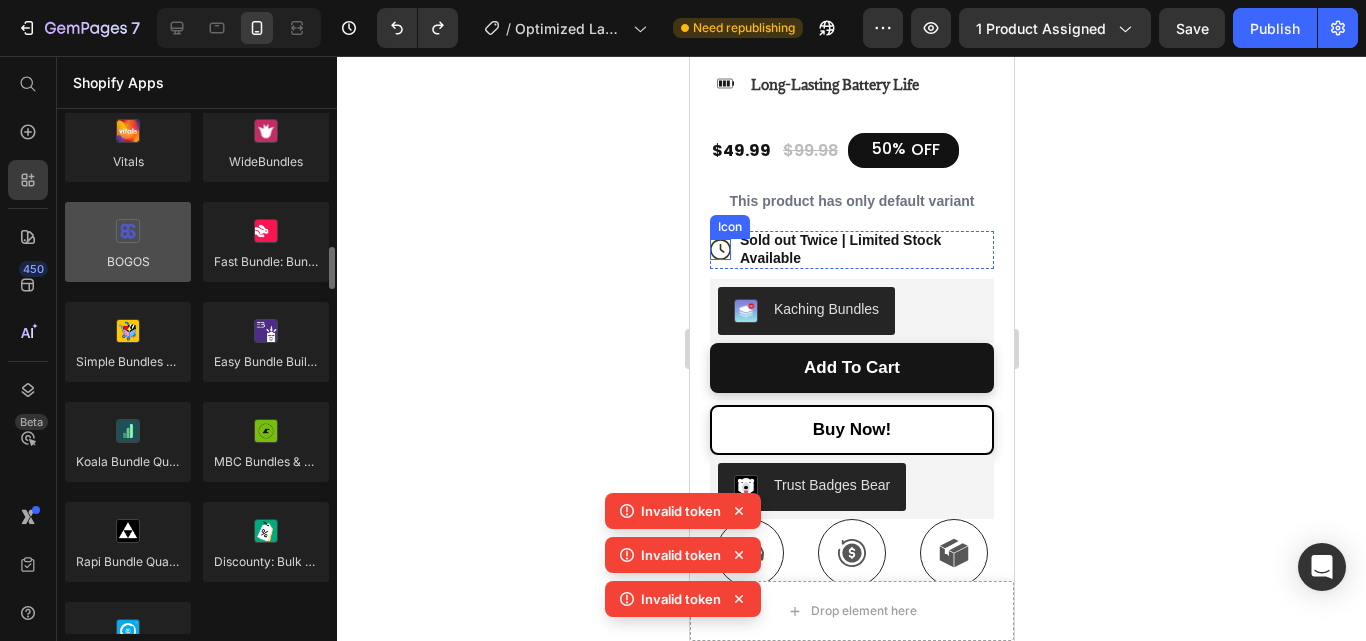 click at bounding box center (128, 242) 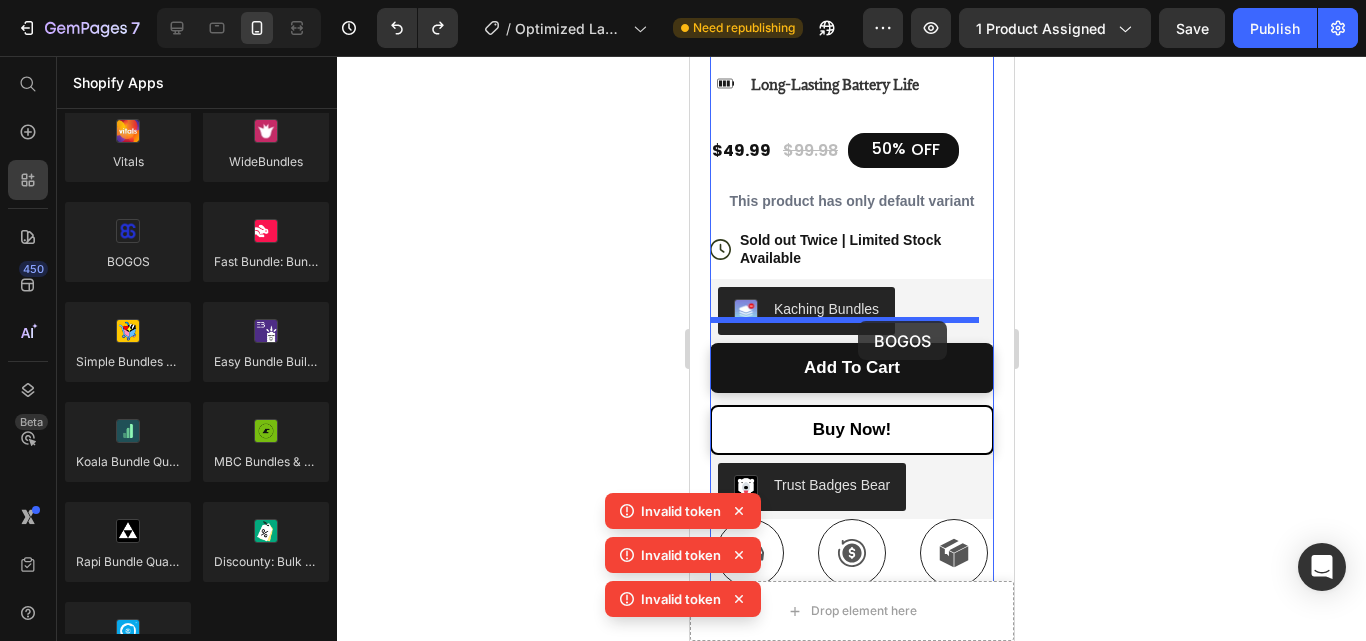 drag, startPoint x: 837, startPoint y: 305, endPoint x: 898, endPoint y: 315, distance: 61.81424 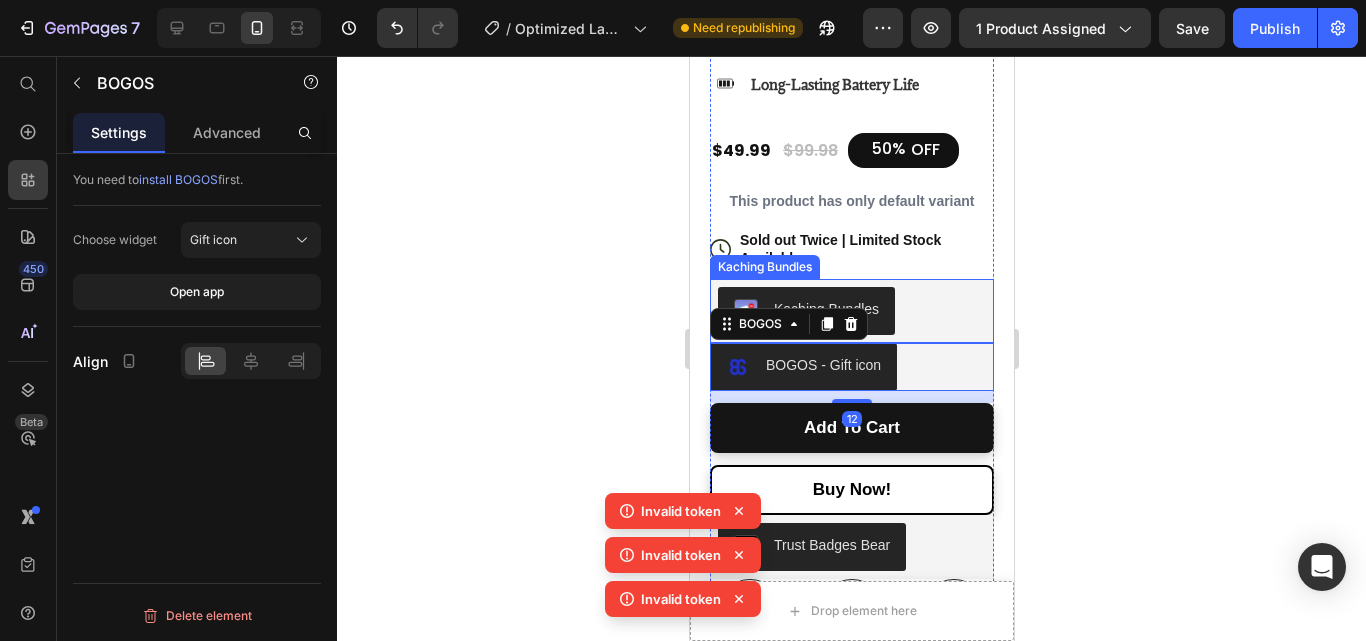 click on "Kaching Bundles" at bounding box center [851, 311] 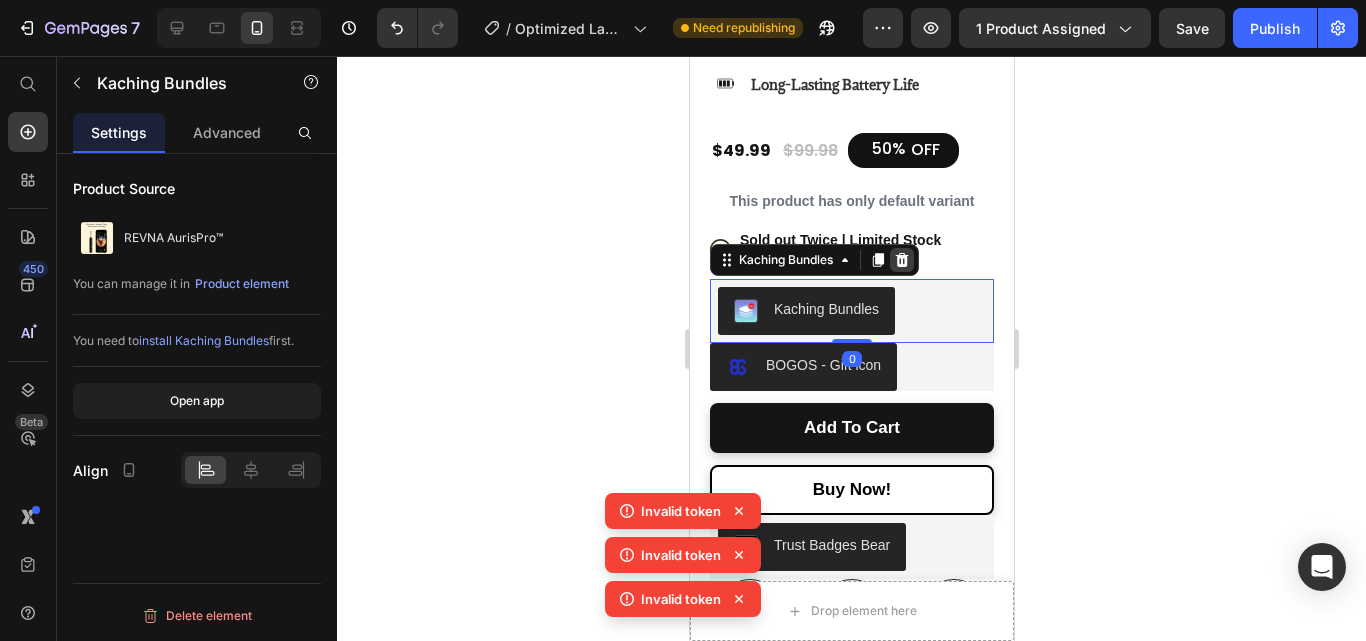 click 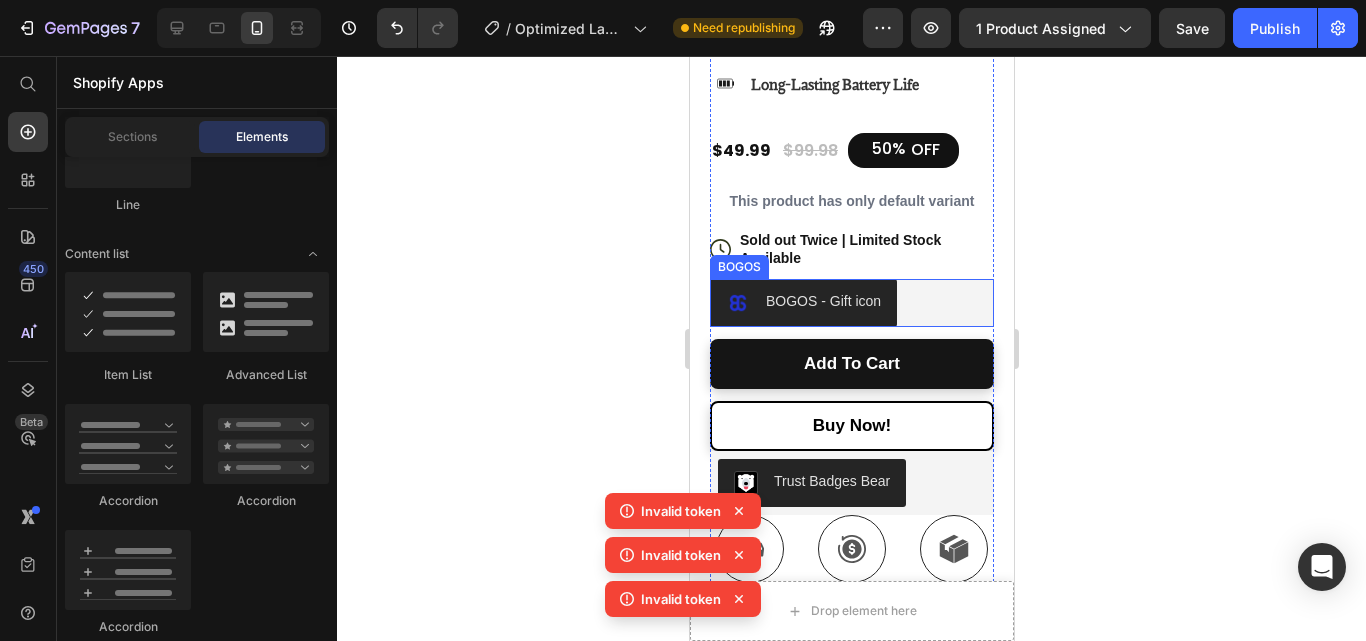 click on "BOGOS - Gift icon" at bounding box center (822, 301) 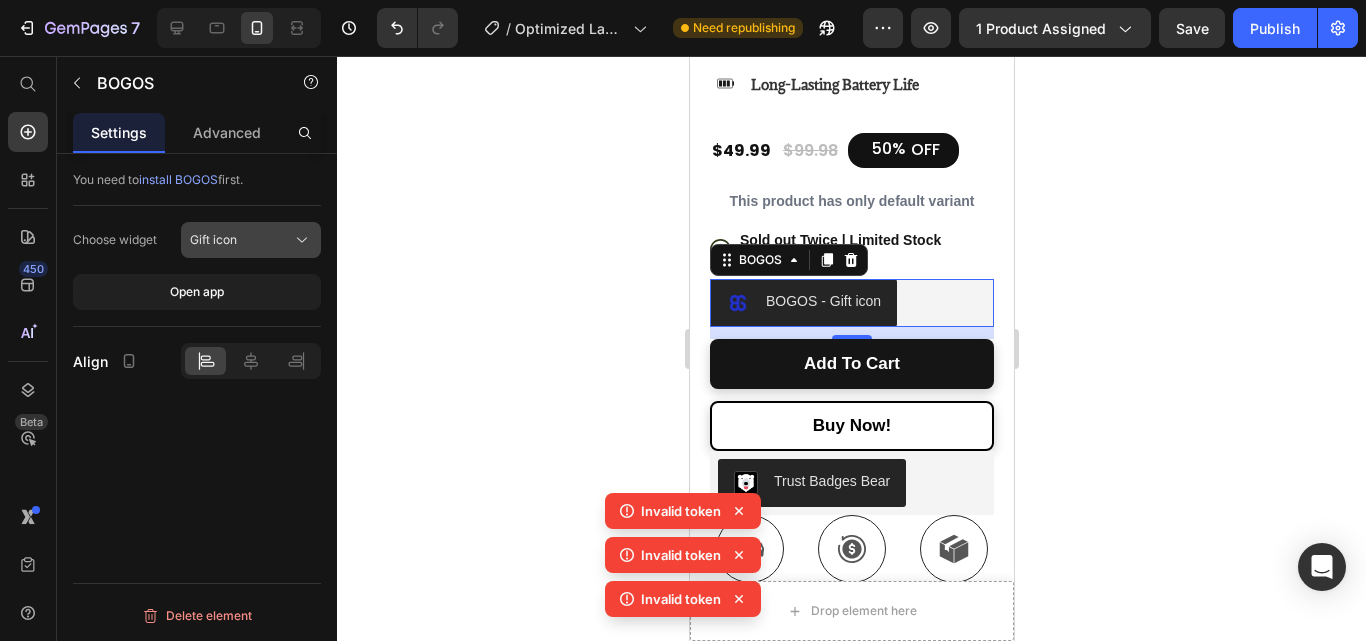 click on "Gift icon" at bounding box center (213, 240) 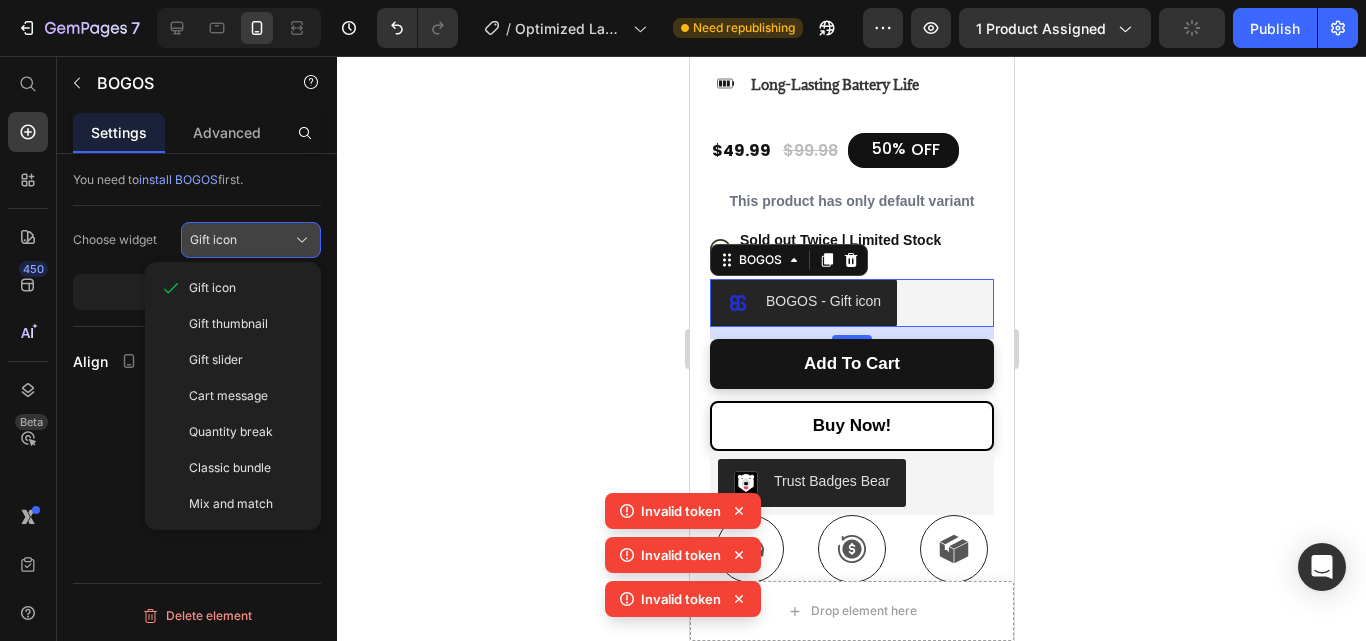 click on "Gift icon" at bounding box center [213, 240] 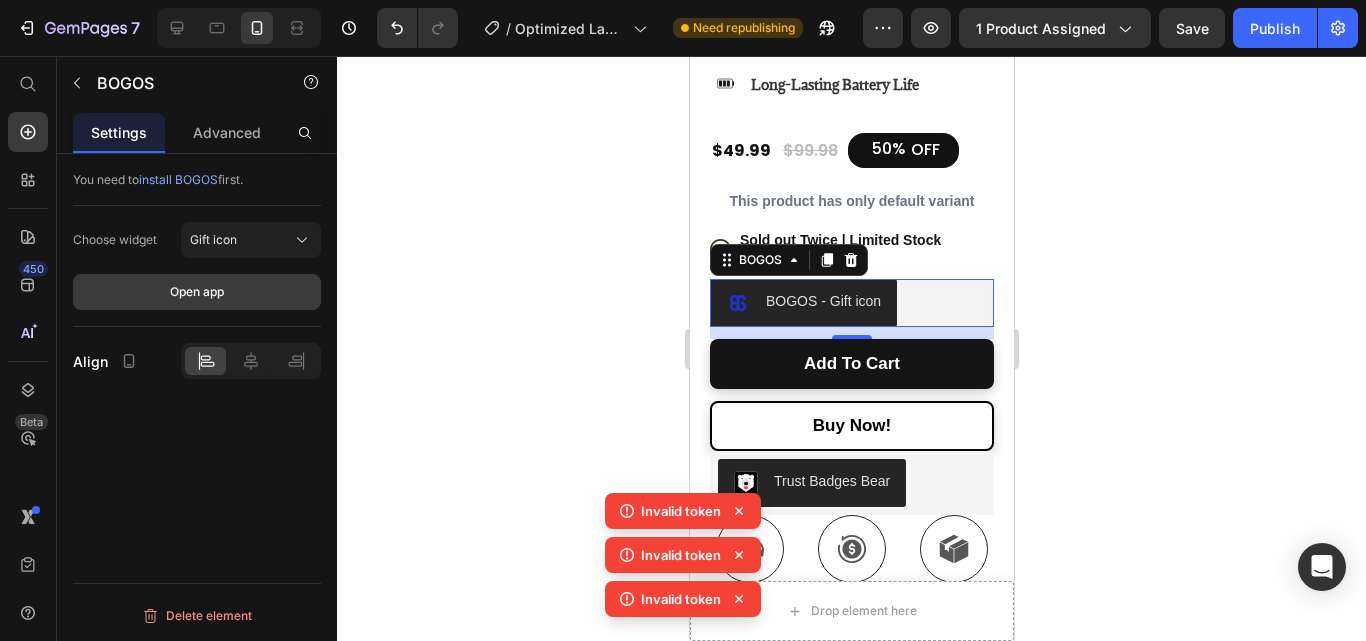 click on "Open app" at bounding box center [197, 292] 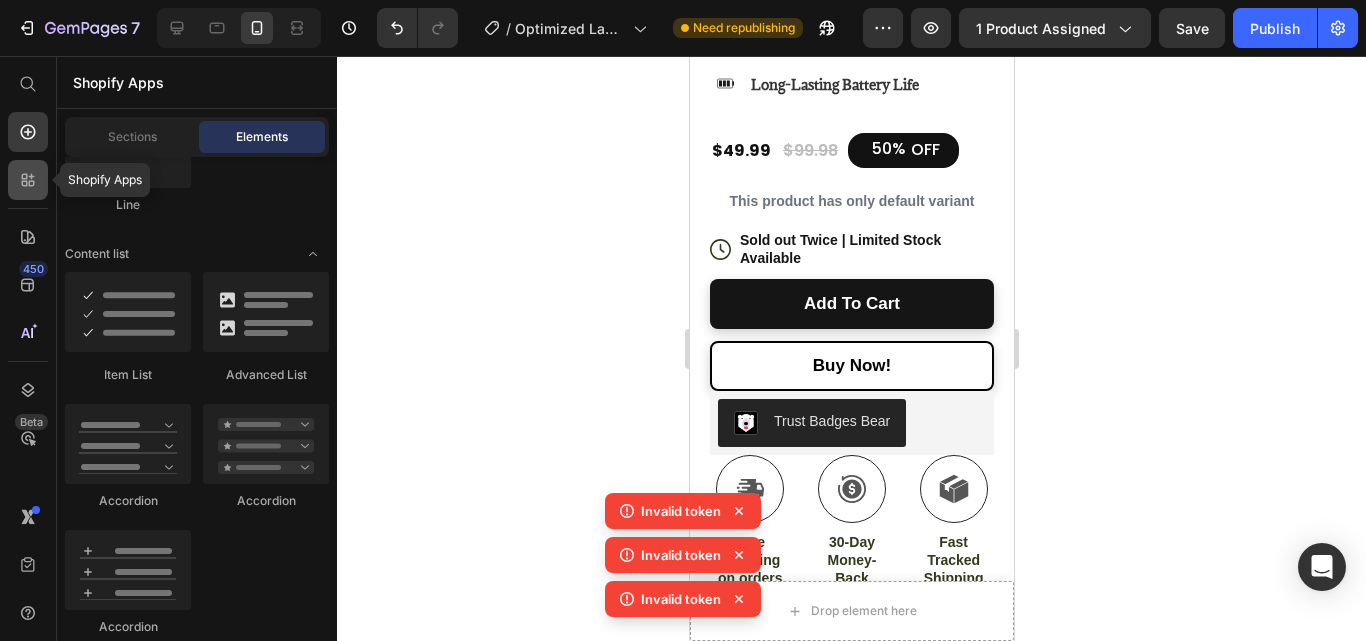 click 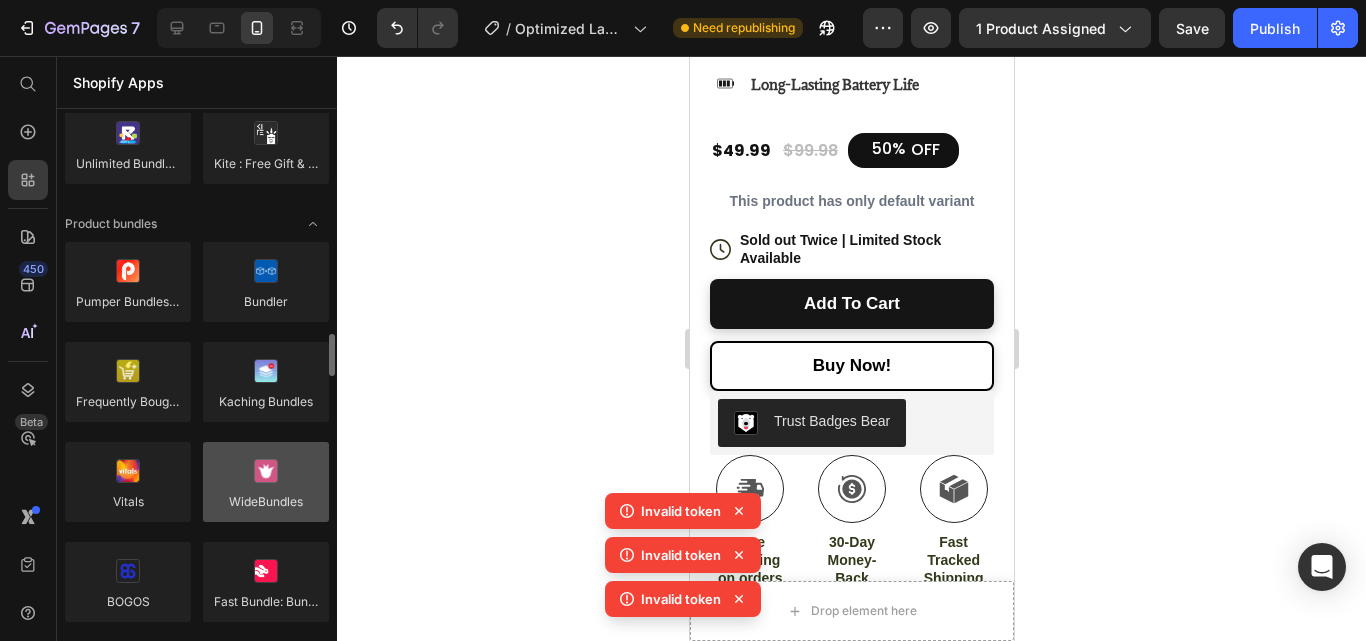 scroll, scrollTop: 1401, scrollLeft: 0, axis: vertical 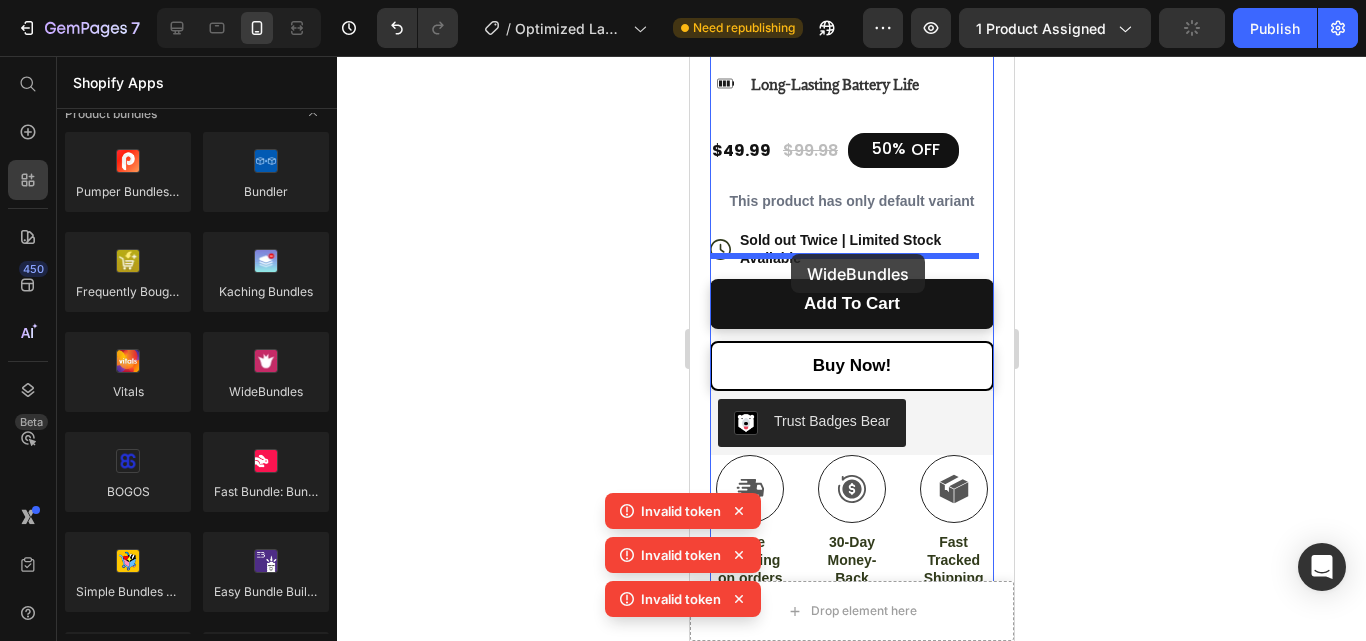 drag, startPoint x: 968, startPoint y: 427, endPoint x: 792, endPoint y: 254, distance: 246.78938 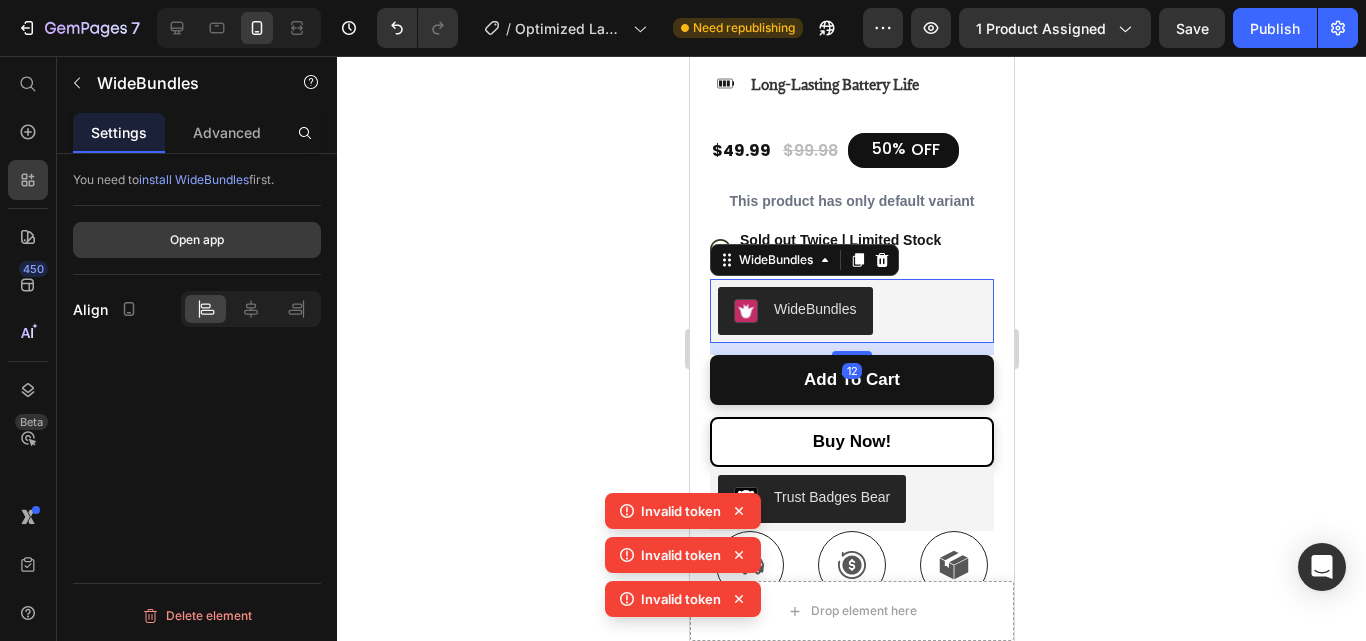 click on "Open app" at bounding box center [197, 240] 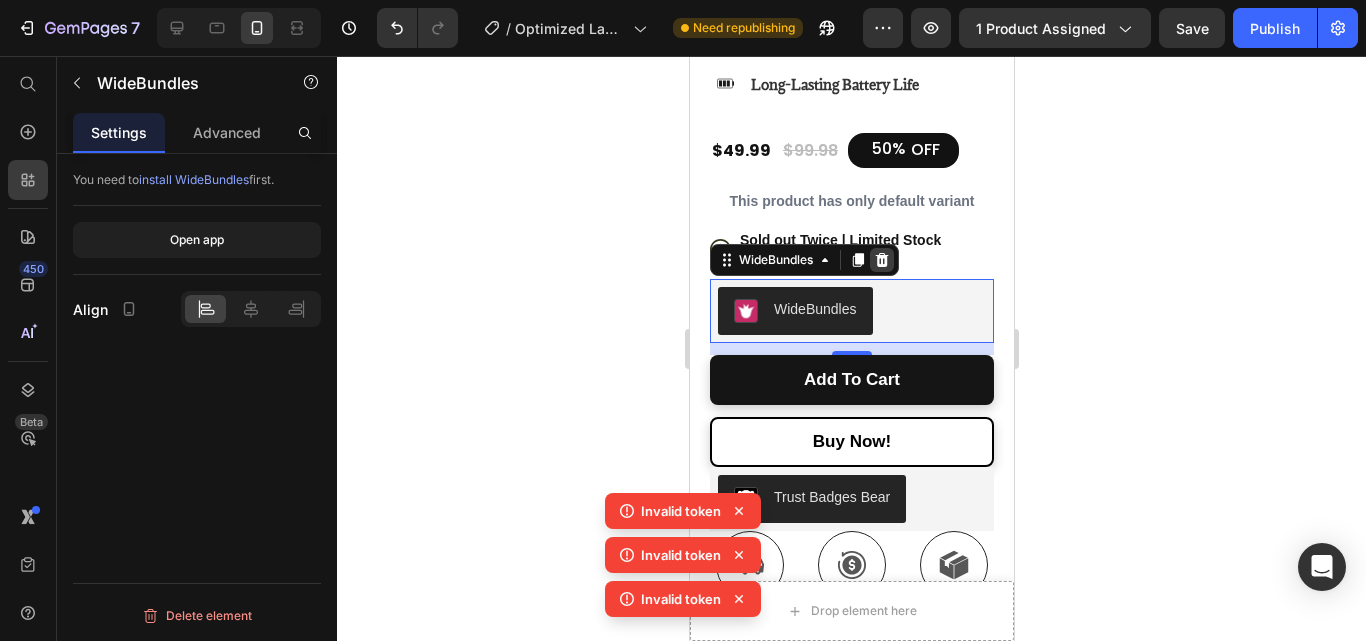 drag, startPoint x: 886, startPoint y: 239, endPoint x: 898, endPoint y: 352, distance: 113.63538 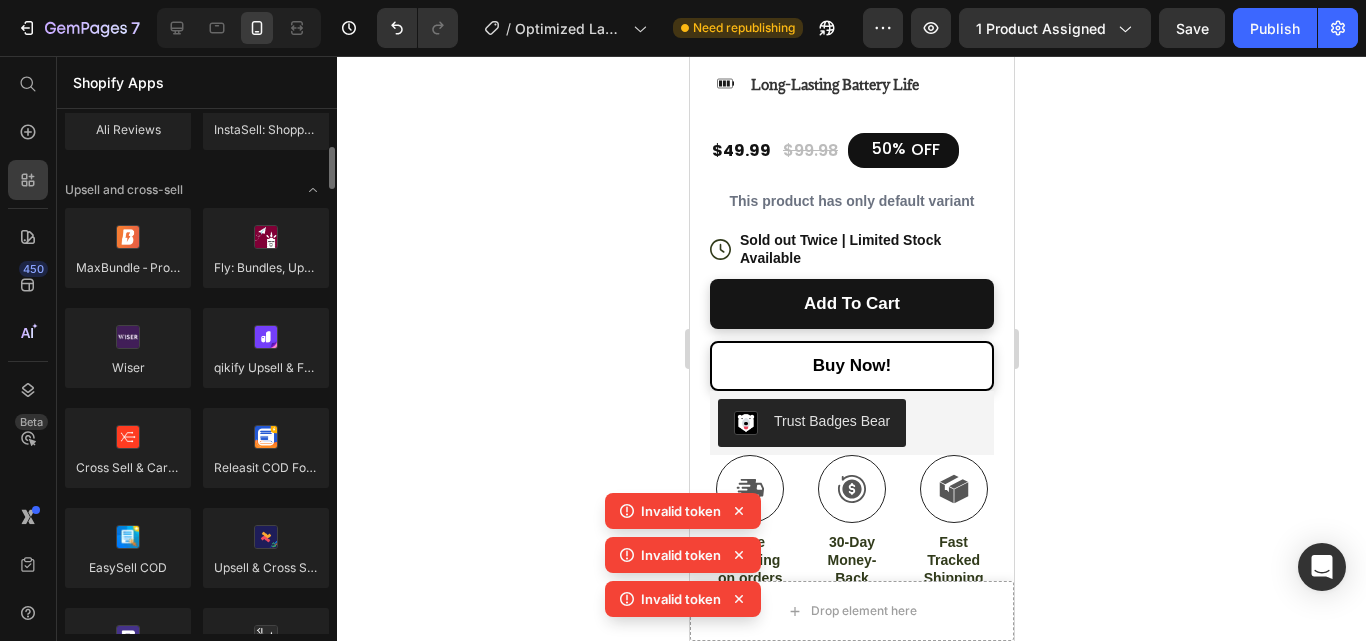 scroll, scrollTop: 728, scrollLeft: 0, axis: vertical 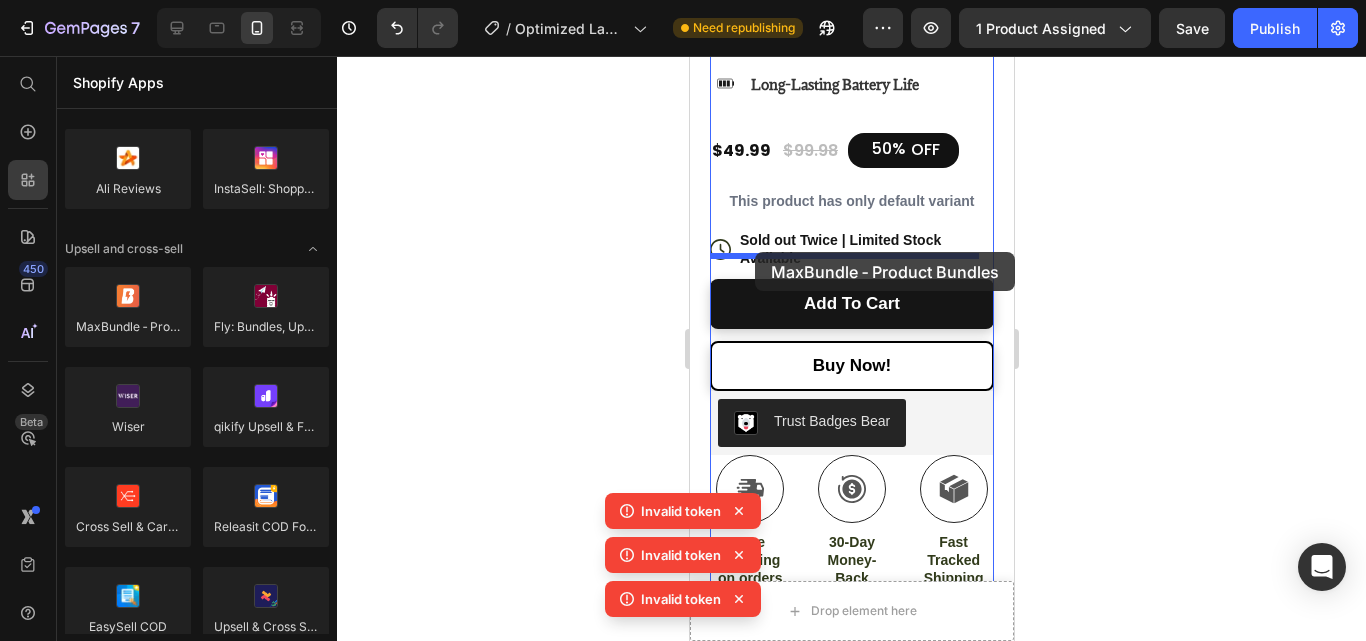 drag, startPoint x: 817, startPoint y: 365, endPoint x: 754, endPoint y: 252, distance: 129.37543 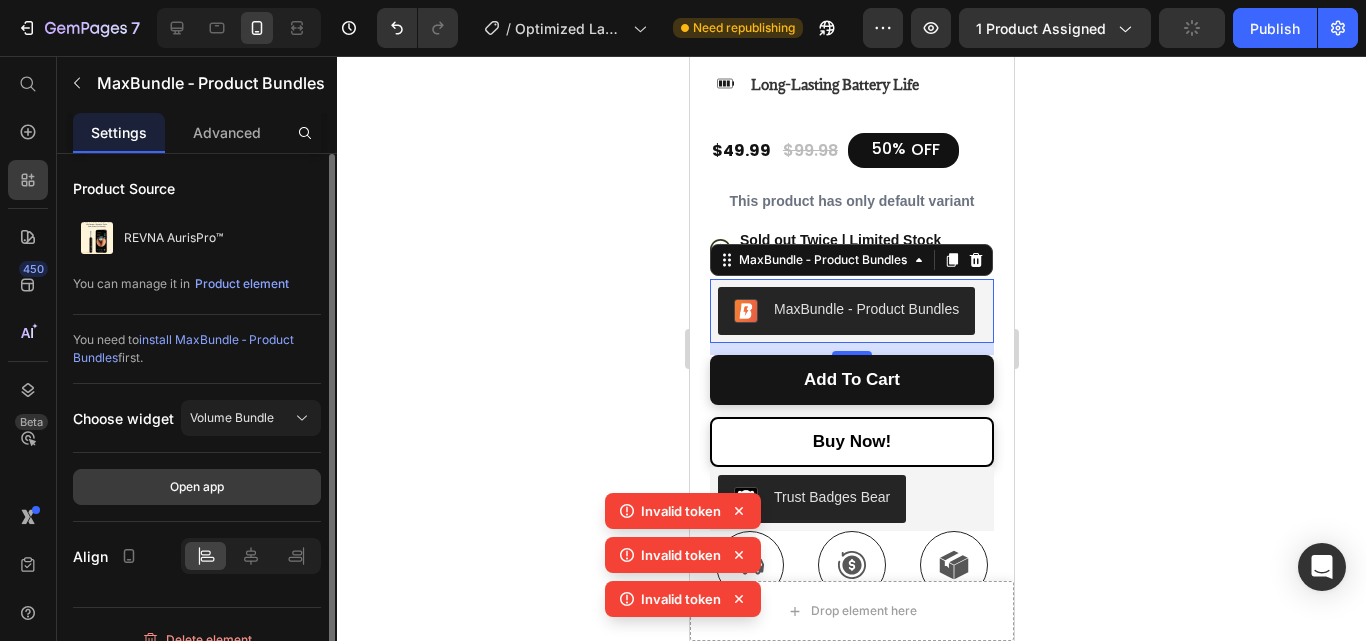 click on "Open app" at bounding box center [197, 487] 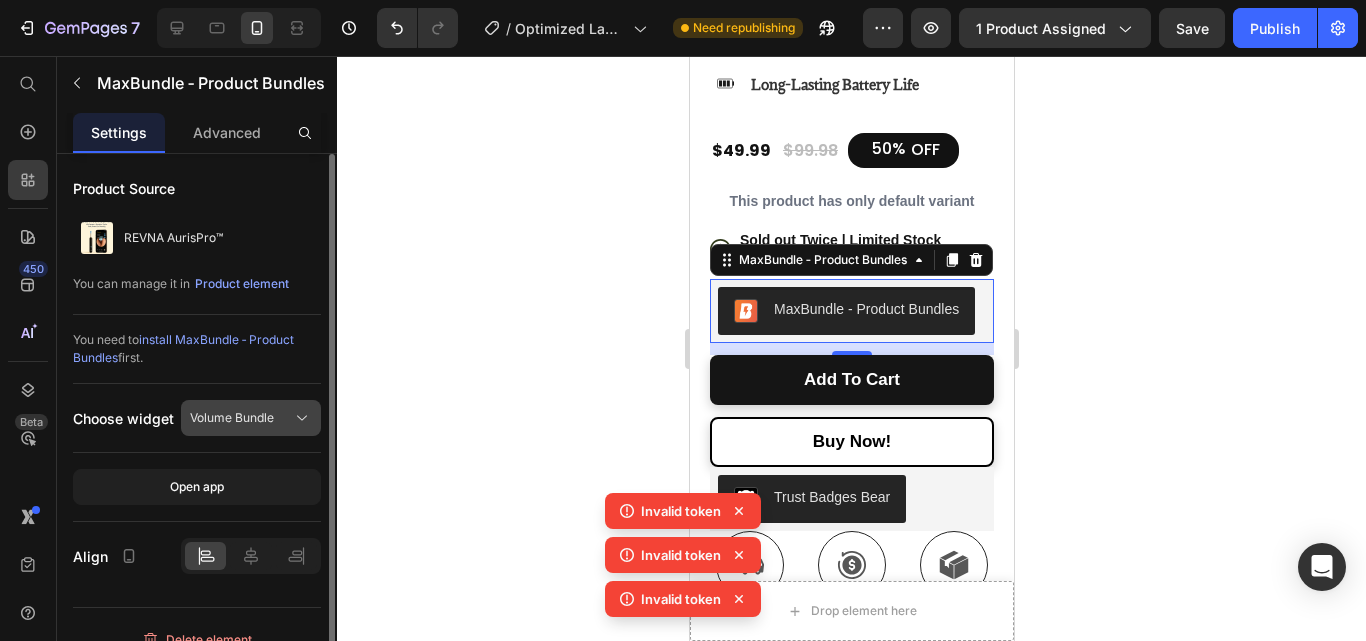 click on "Volume Bundle" at bounding box center [251, 418] 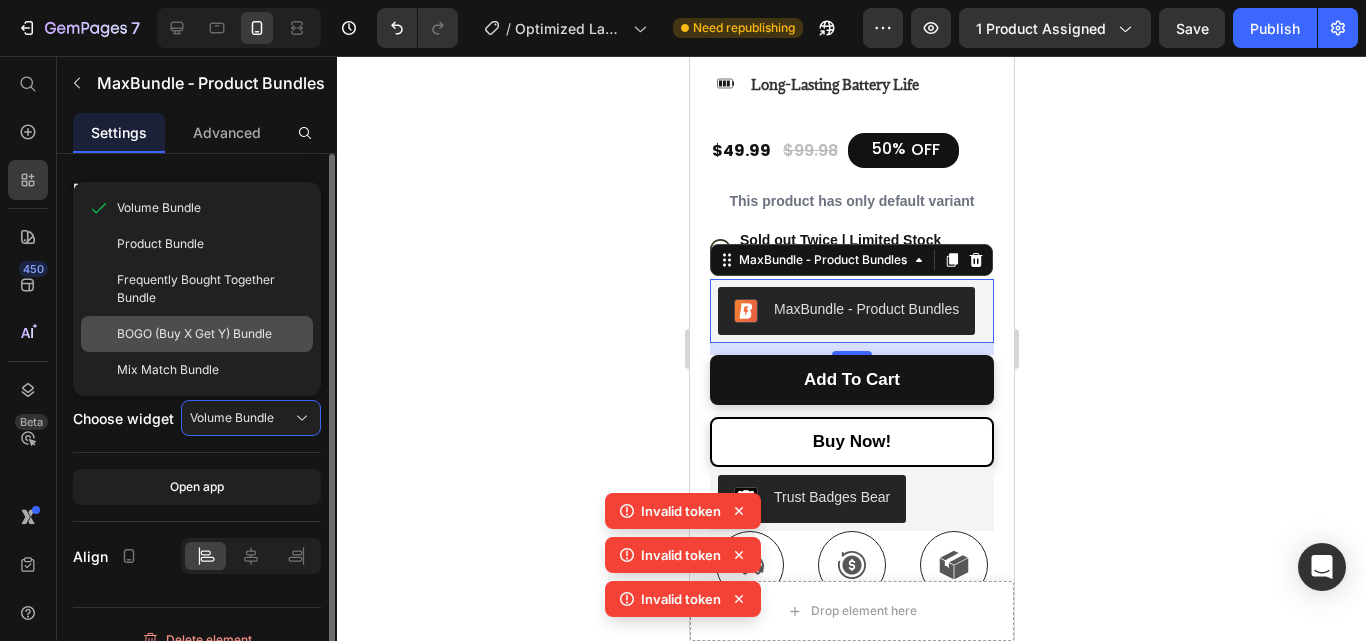 click on "BOGO (Buy X Get Y) Bundle" at bounding box center [194, 334] 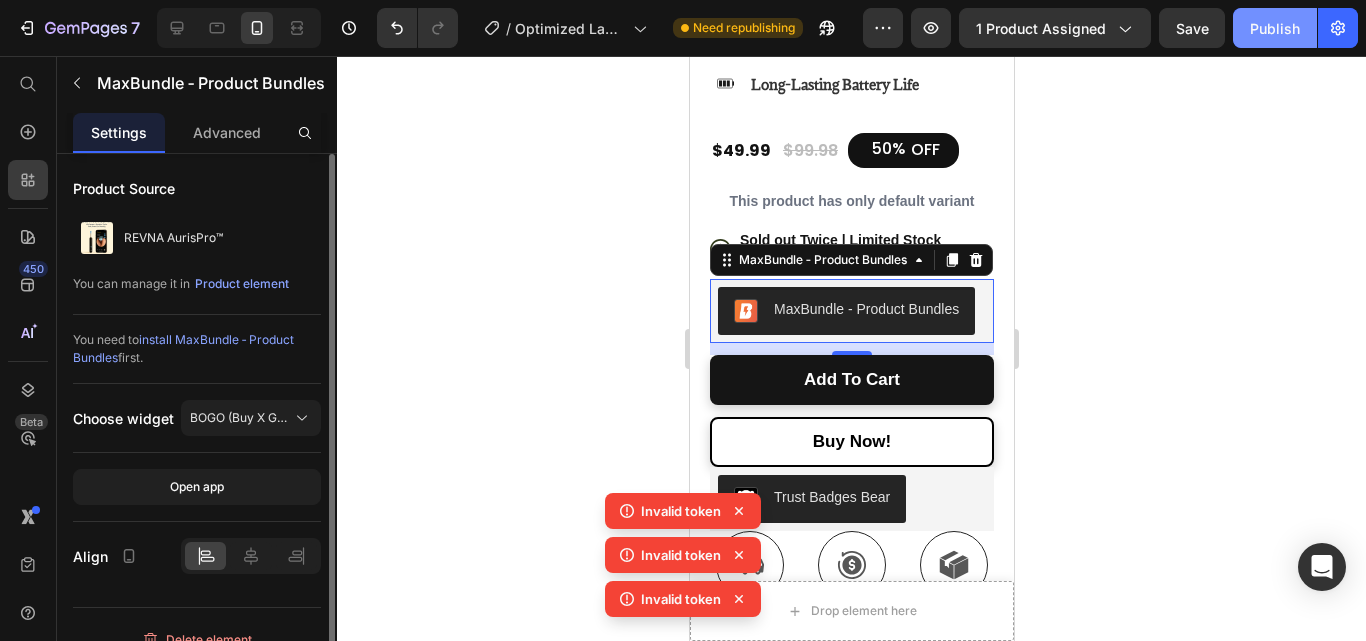 click on "Publish" at bounding box center [1275, 28] 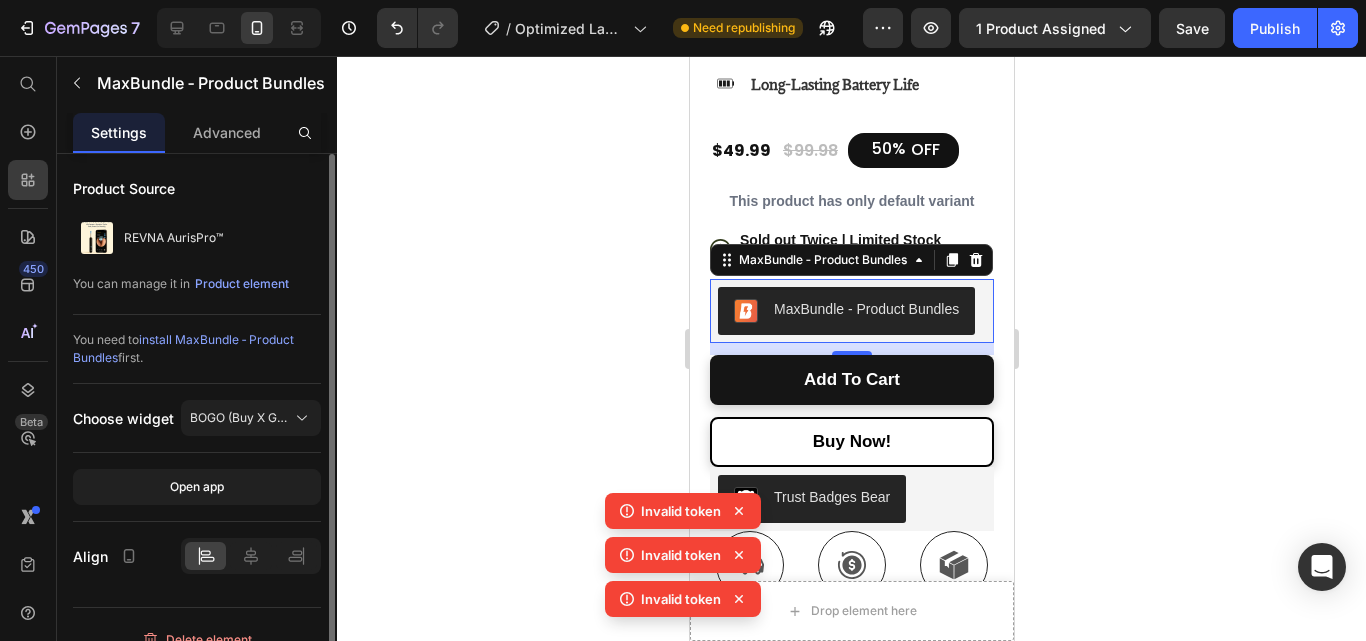 click 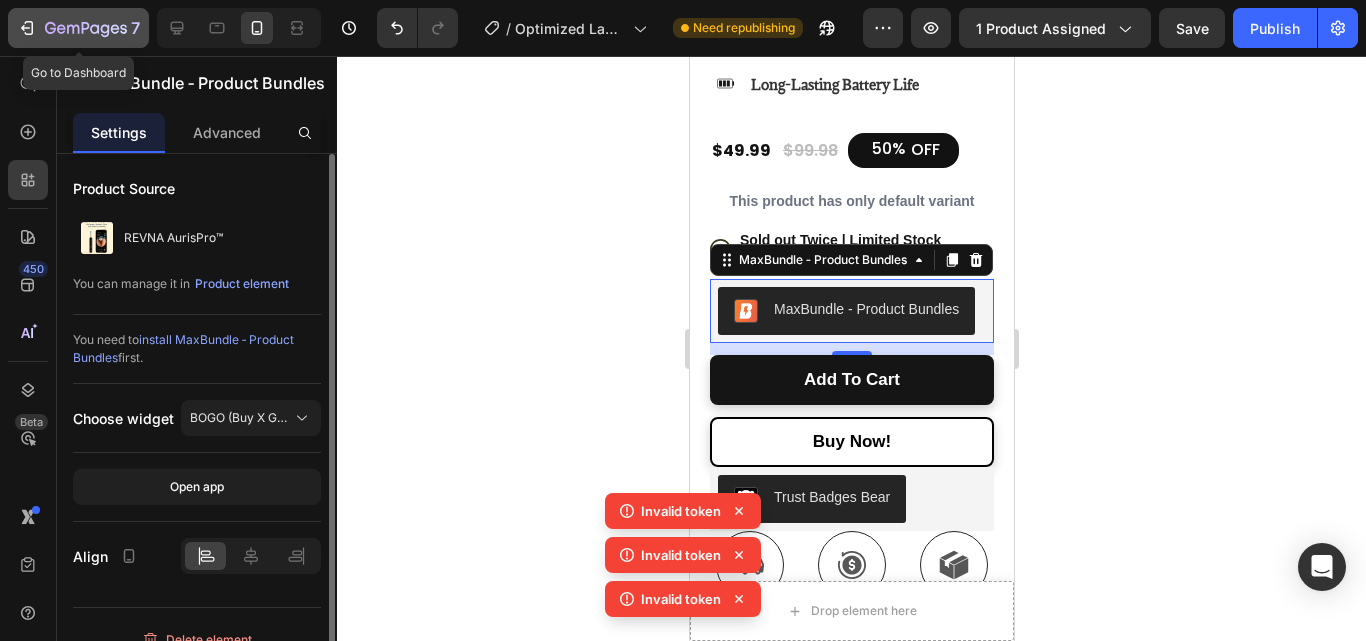 click 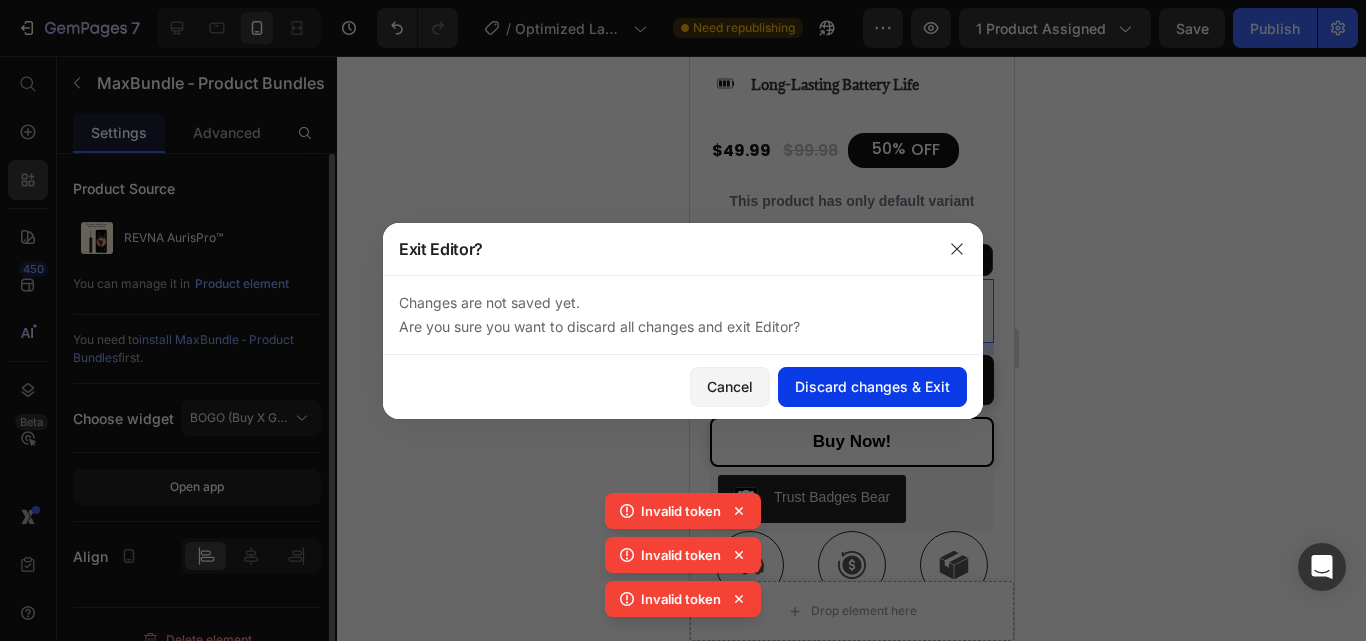 click on "Discard changes & Exit" 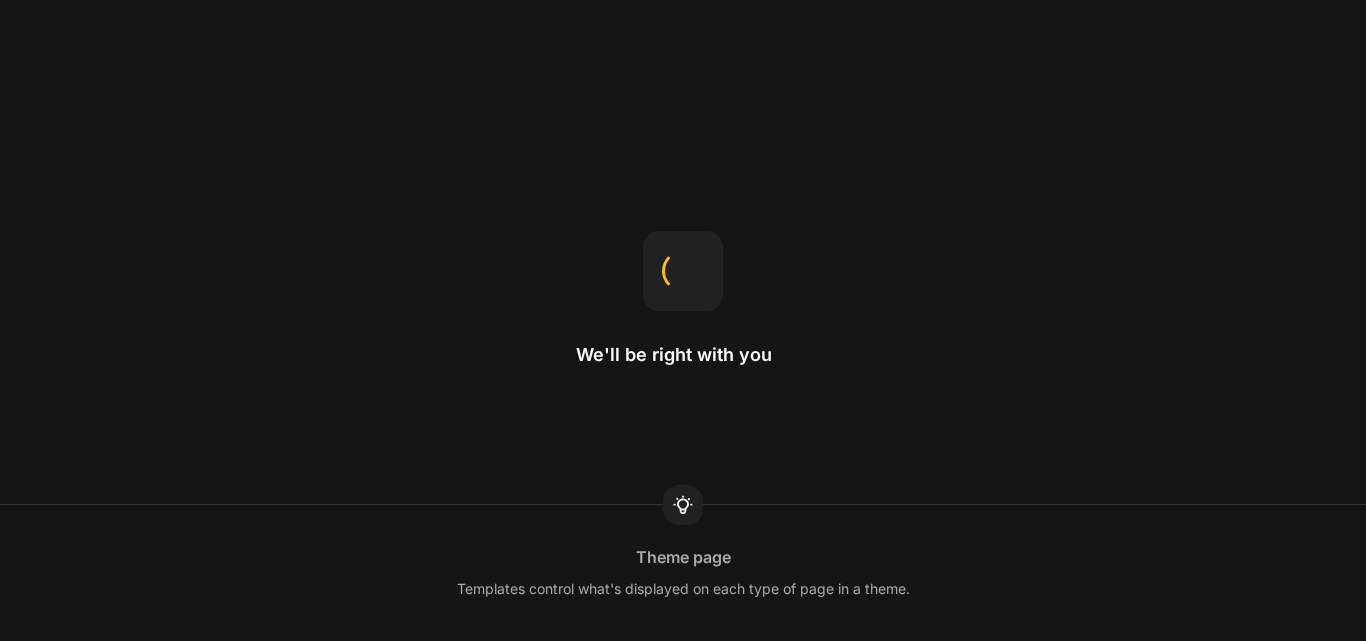 scroll, scrollTop: 0, scrollLeft: 0, axis: both 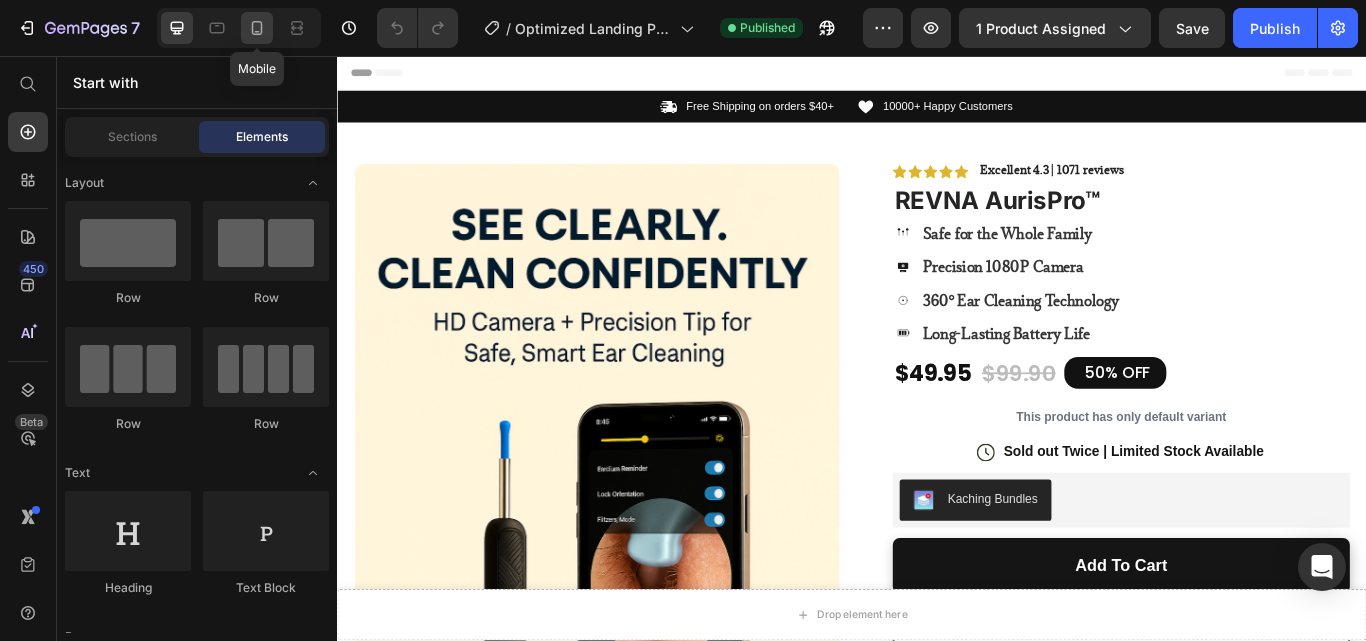 click 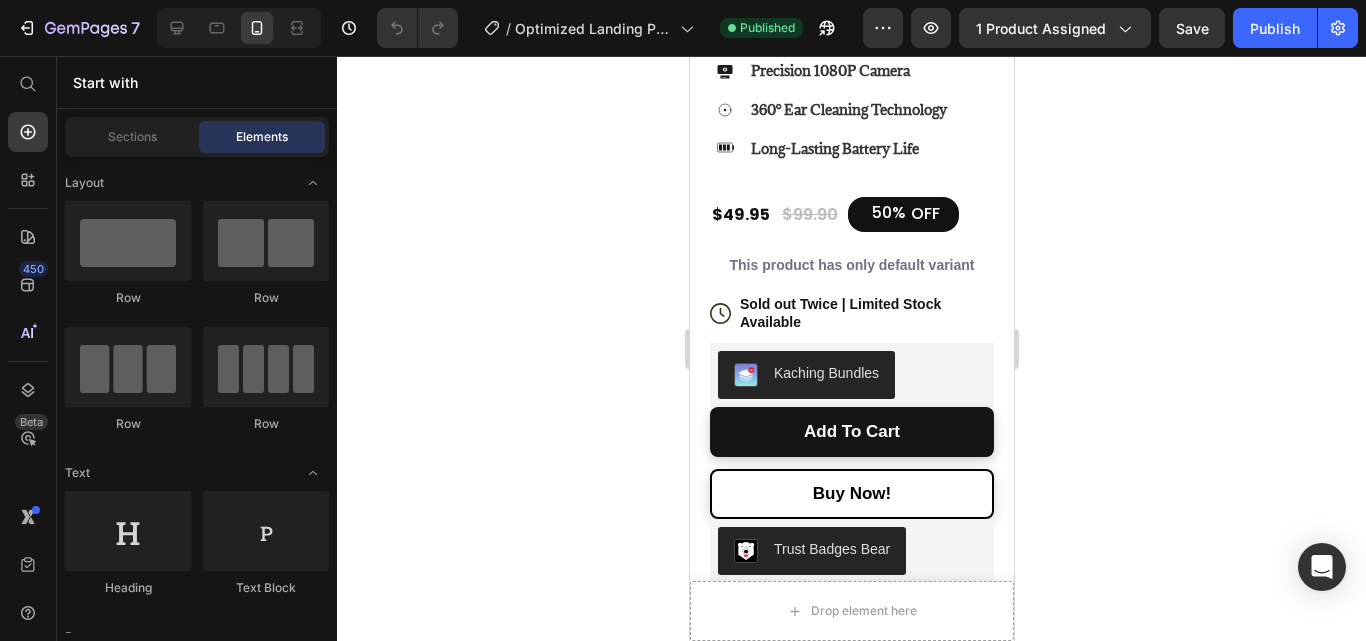 scroll, scrollTop: 892, scrollLeft: 0, axis: vertical 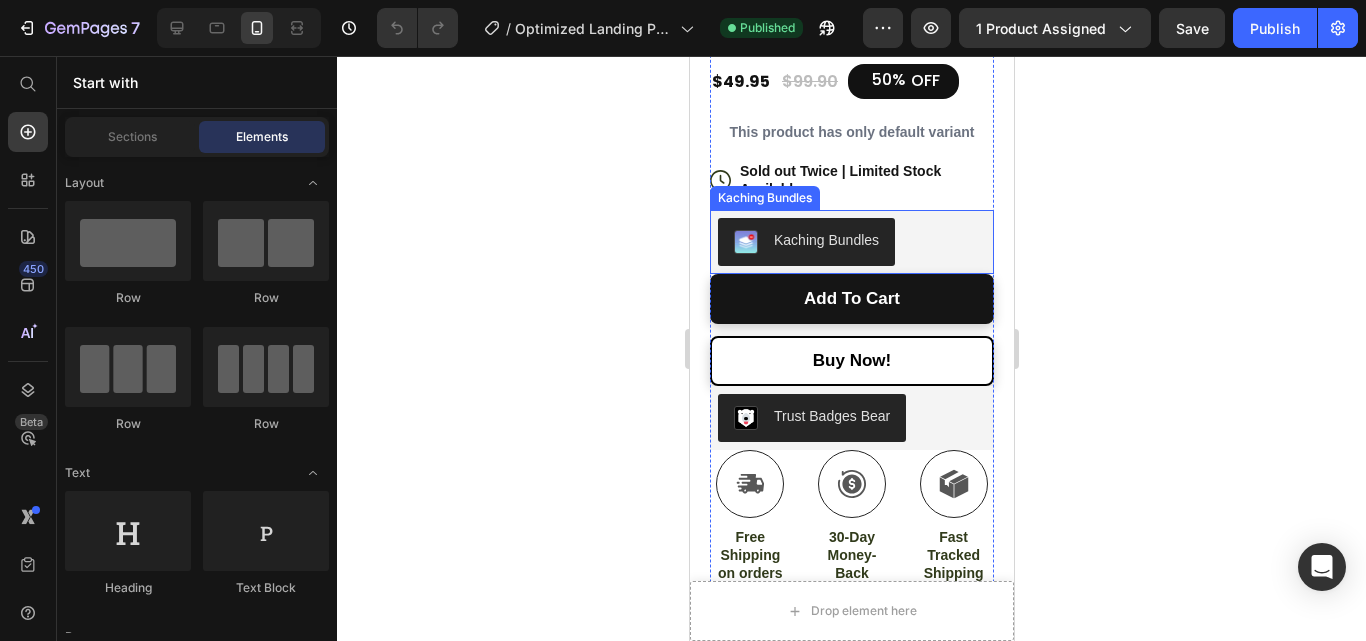 click on "Kaching Bundles" at bounding box center (851, 242) 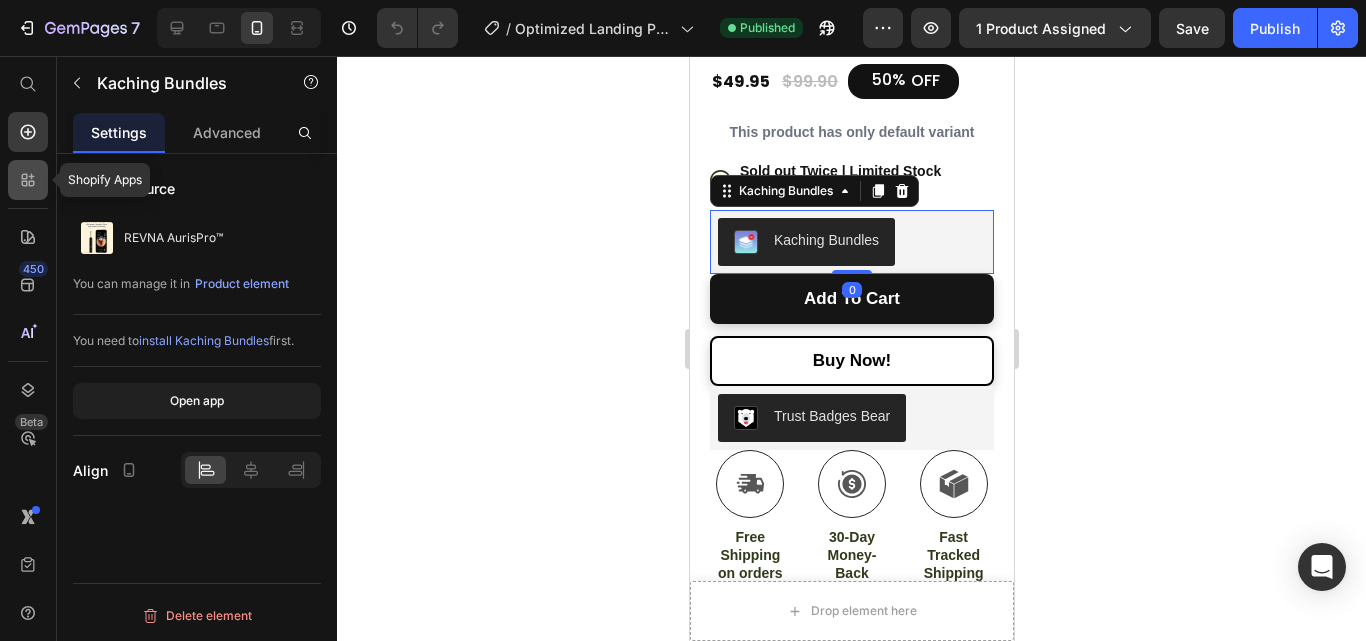 click 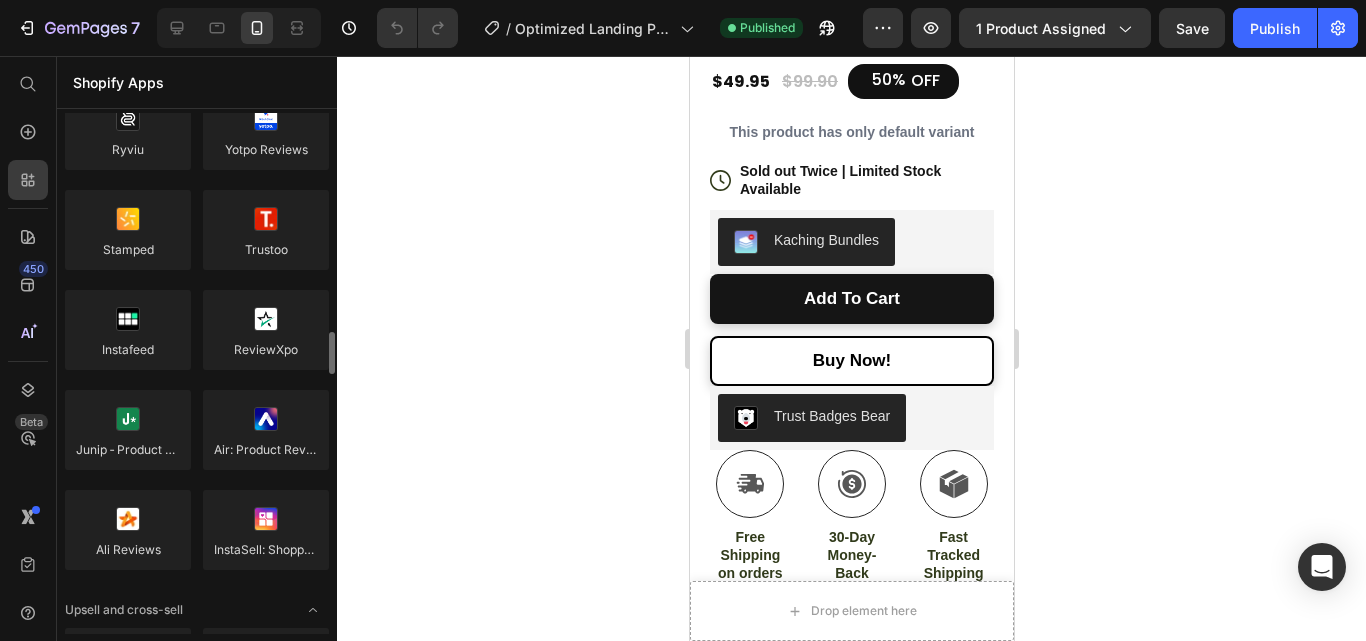 scroll, scrollTop: 590, scrollLeft: 0, axis: vertical 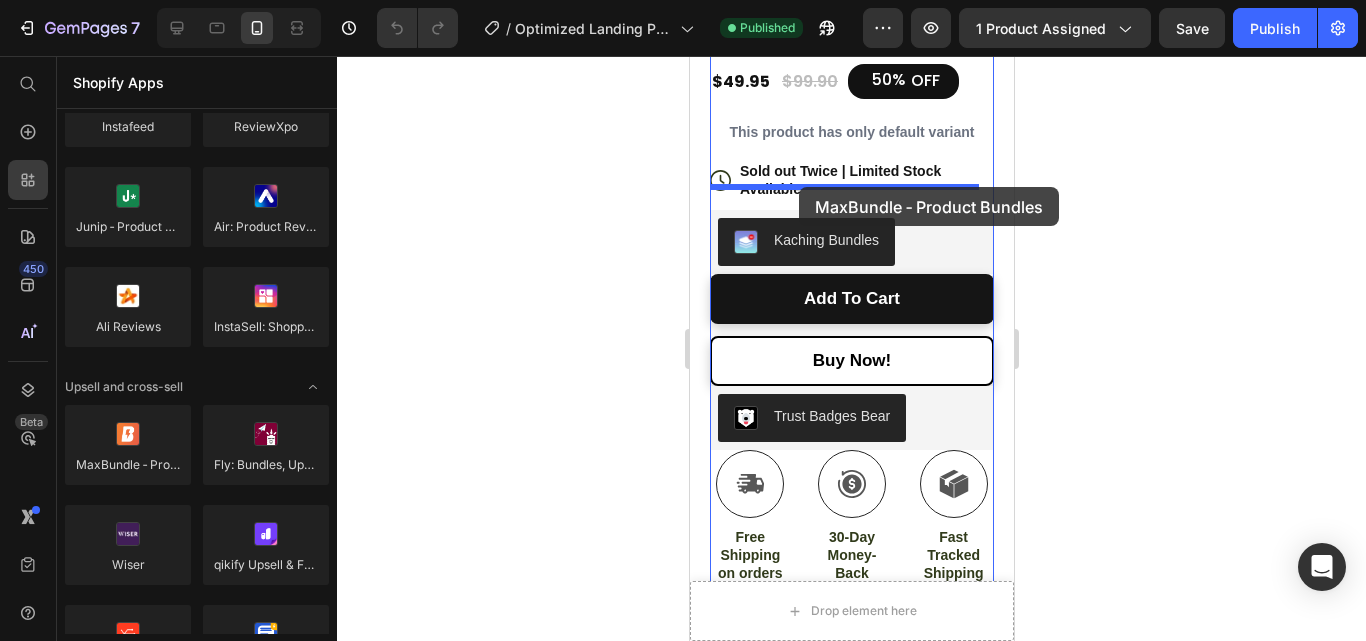 drag, startPoint x: 836, startPoint y: 507, endPoint x: 798, endPoint y: 187, distance: 322.24835 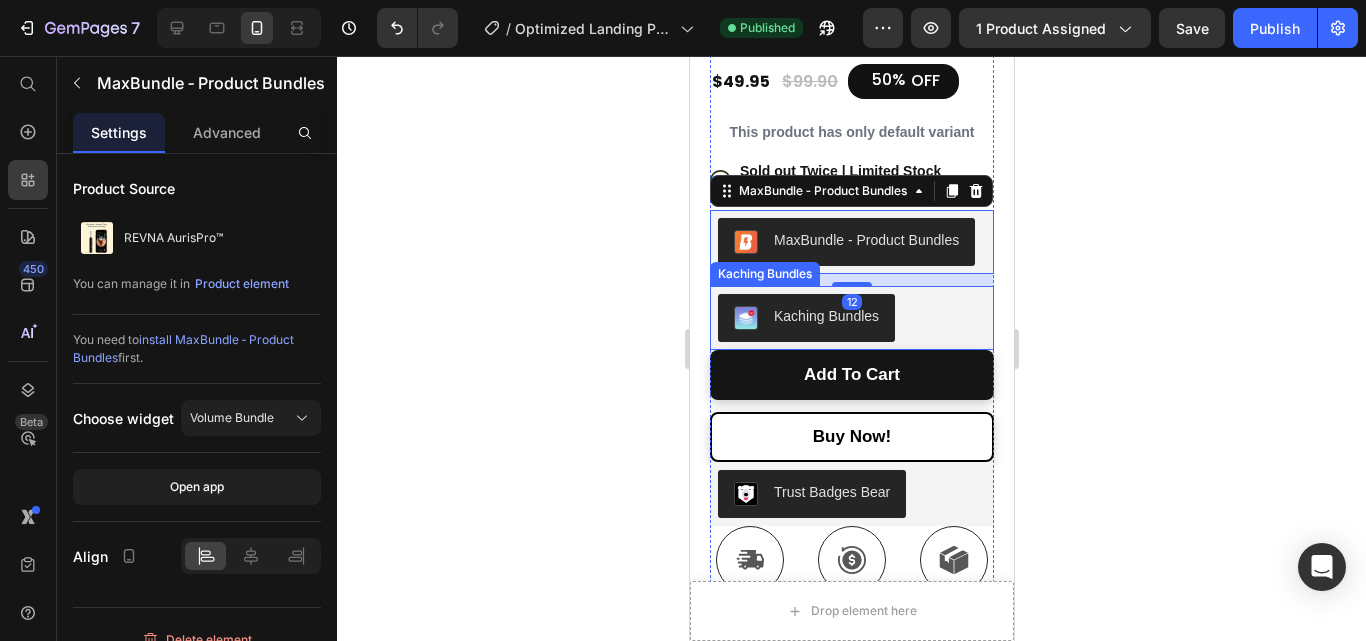 click on "Kaching Bundles" at bounding box center [851, 318] 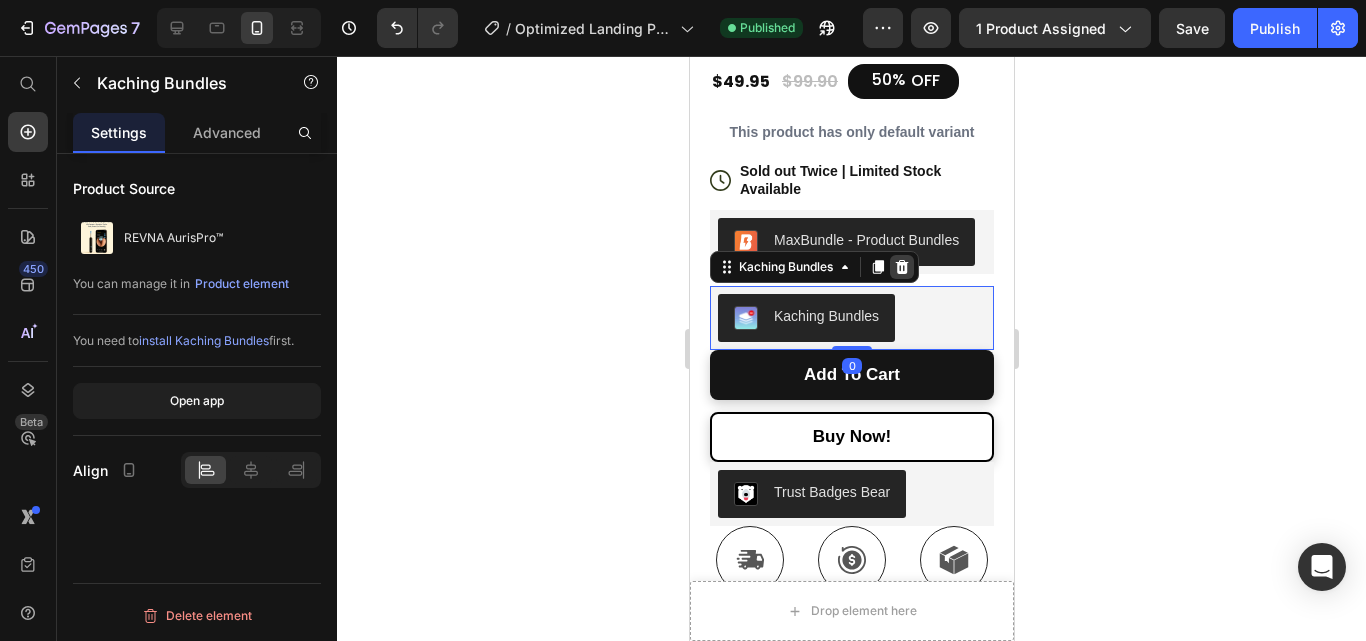 click 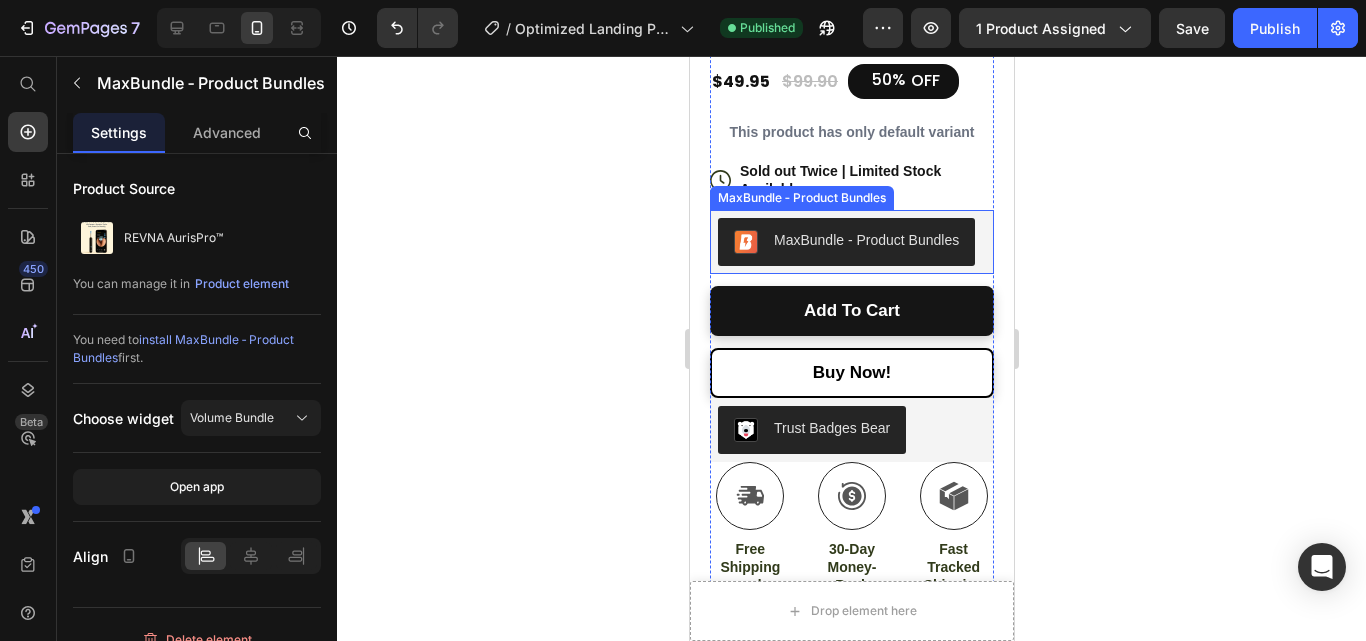 click on "MaxBundle ‑ Product Bundles" at bounding box center (845, 242) 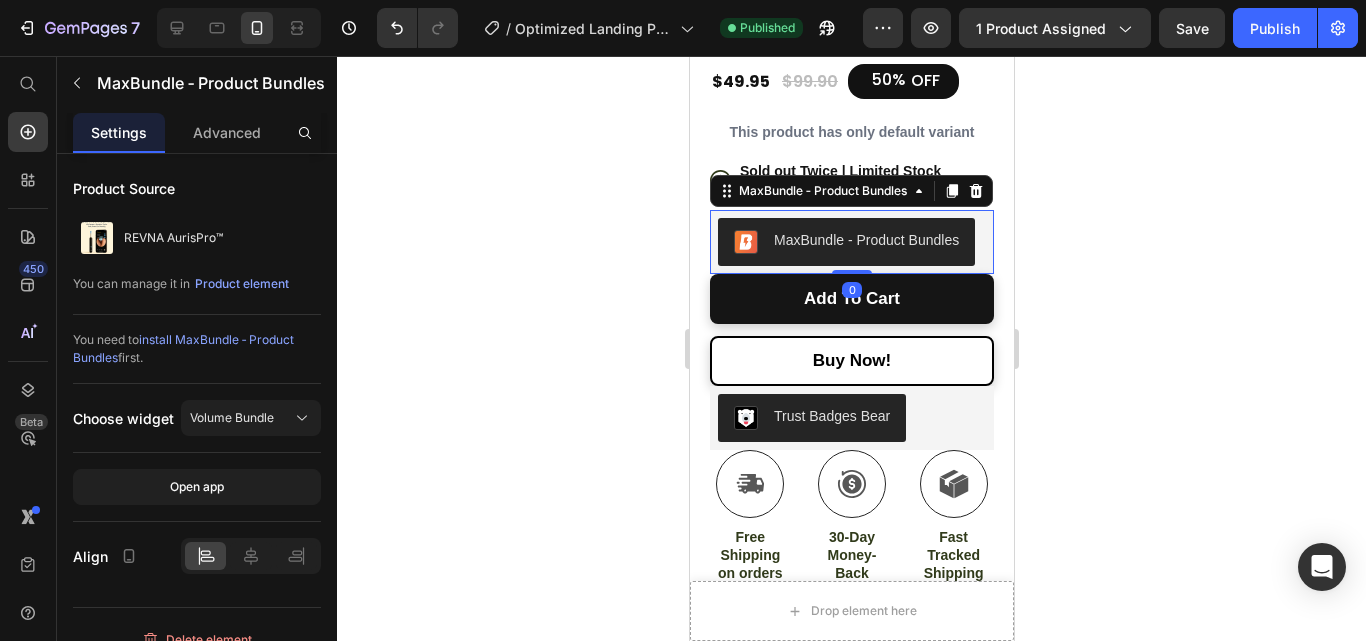 drag, startPoint x: 836, startPoint y: 281, endPoint x: 837, endPoint y: 260, distance: 21.023796 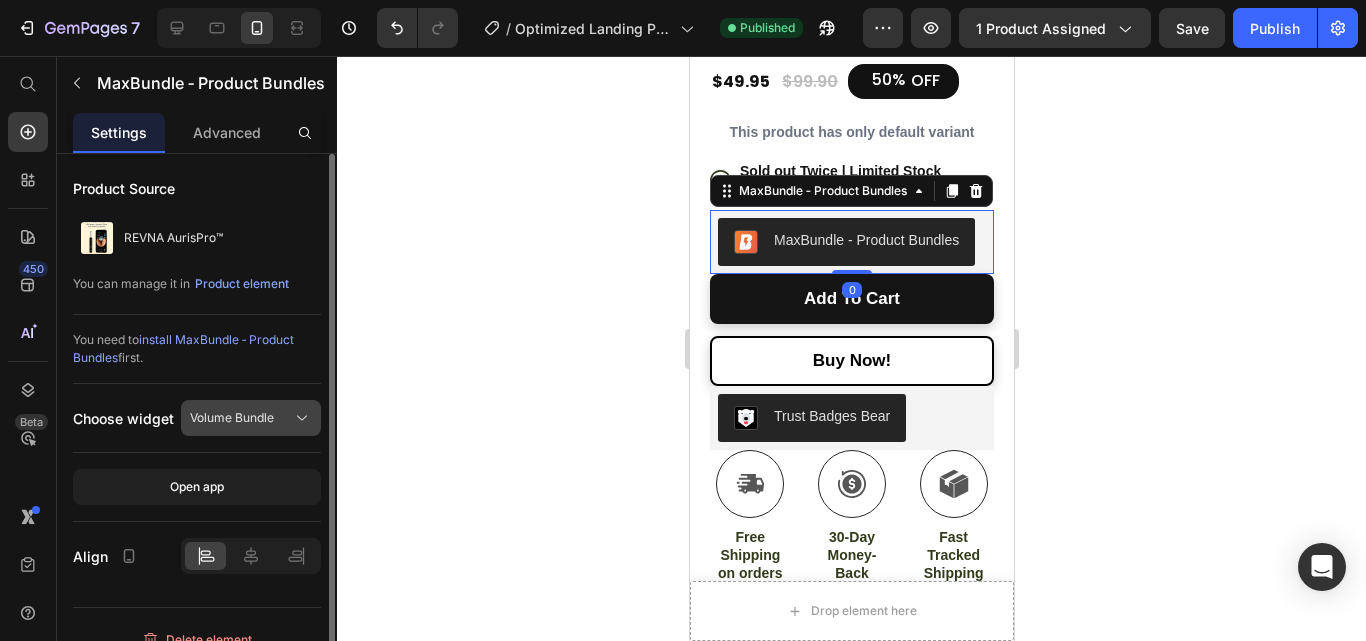 click on "Volume Bundle" at bounding box center [232, 418] 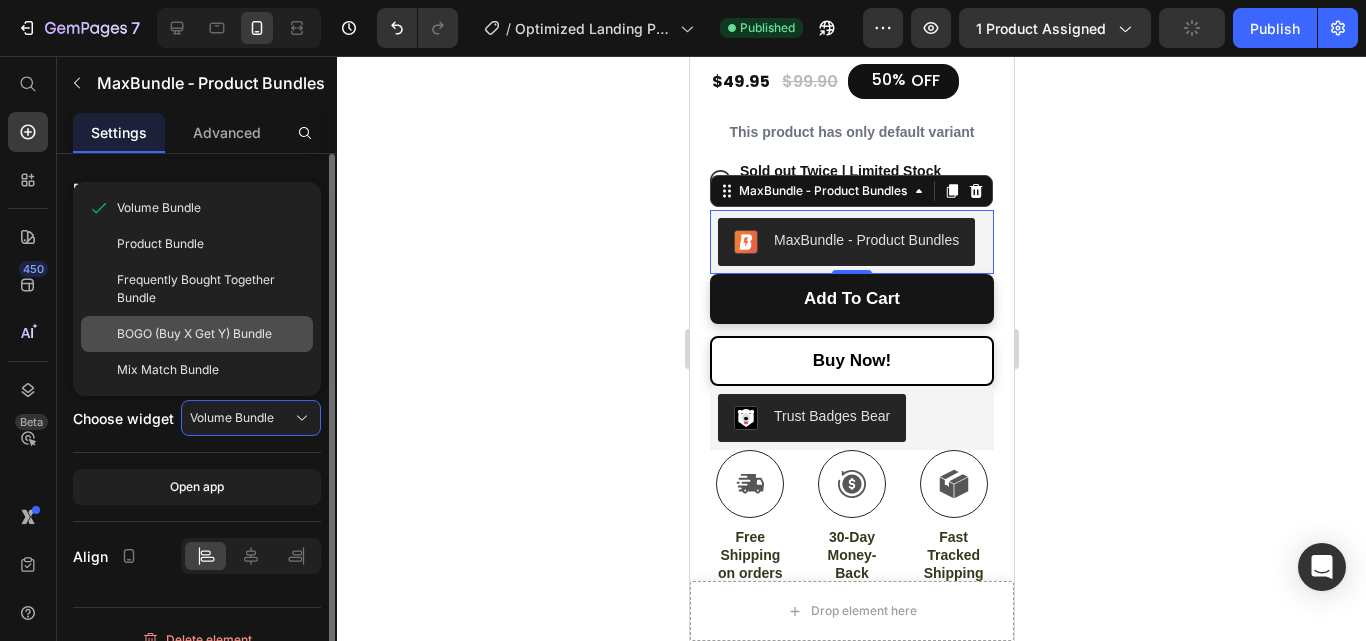 click on "BOGO (Buy X Get Y) Bundle" at bounding box center (194, 334) 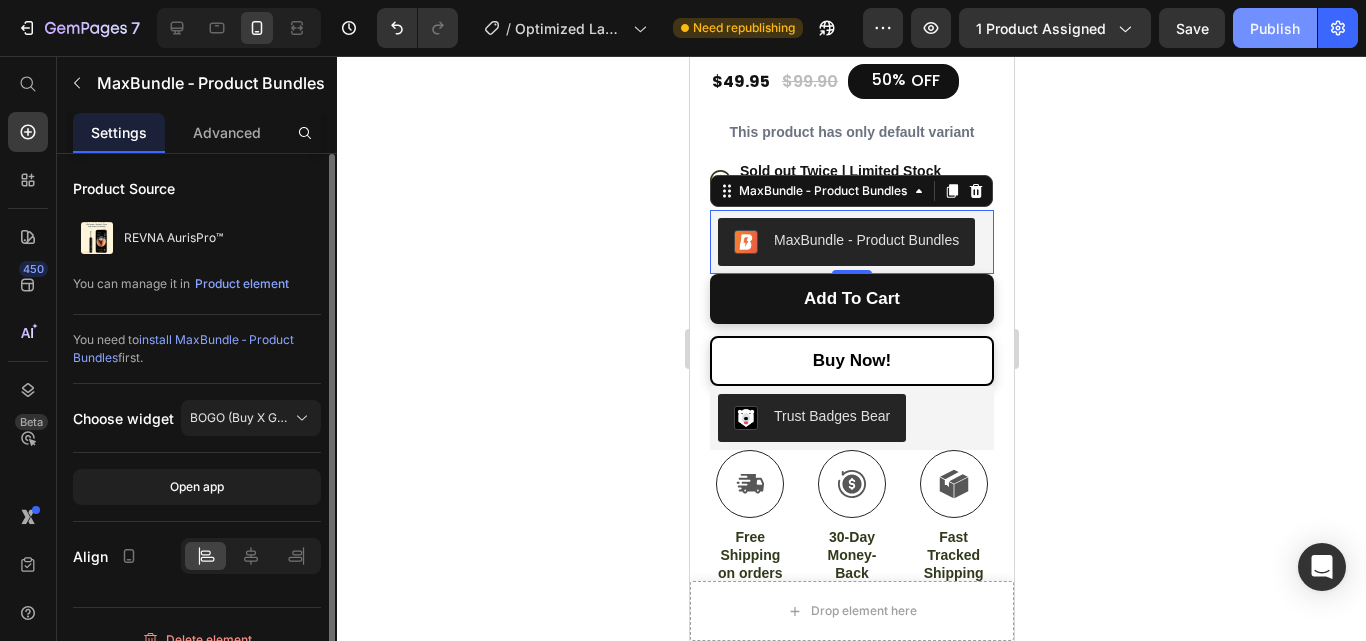 click on "Publish" at bounding box center (1275, 28) 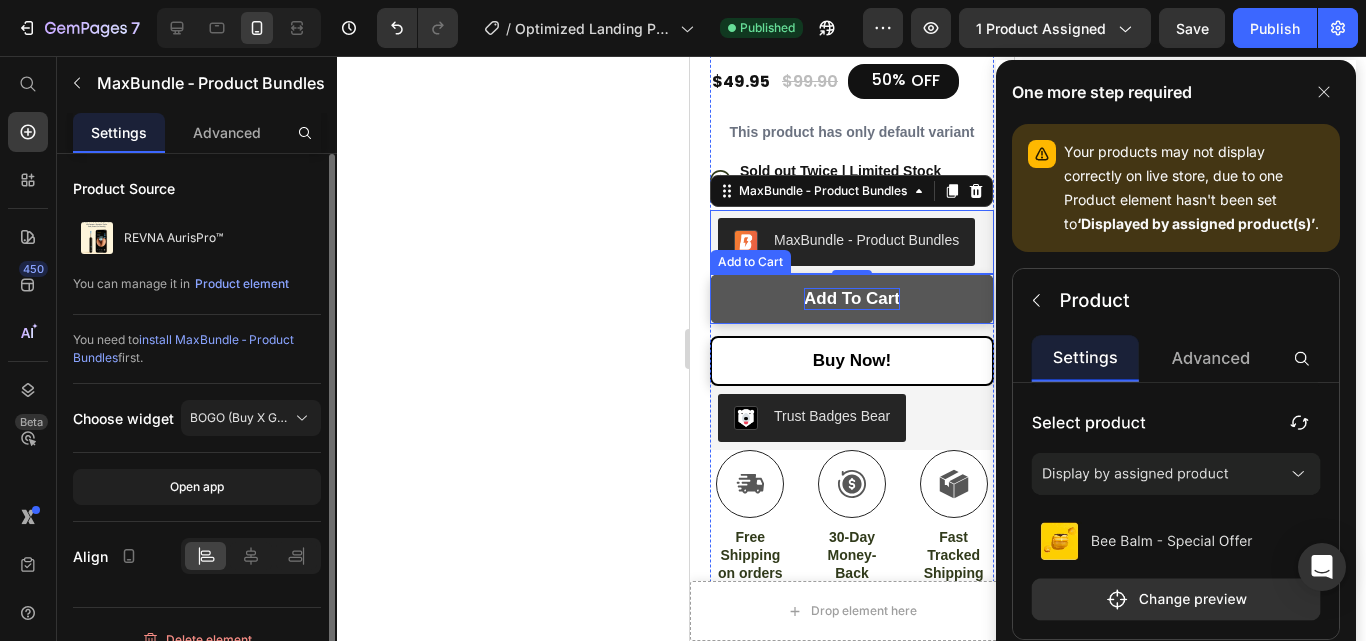 click on "add   to cart" at bounding box center [851, 299] 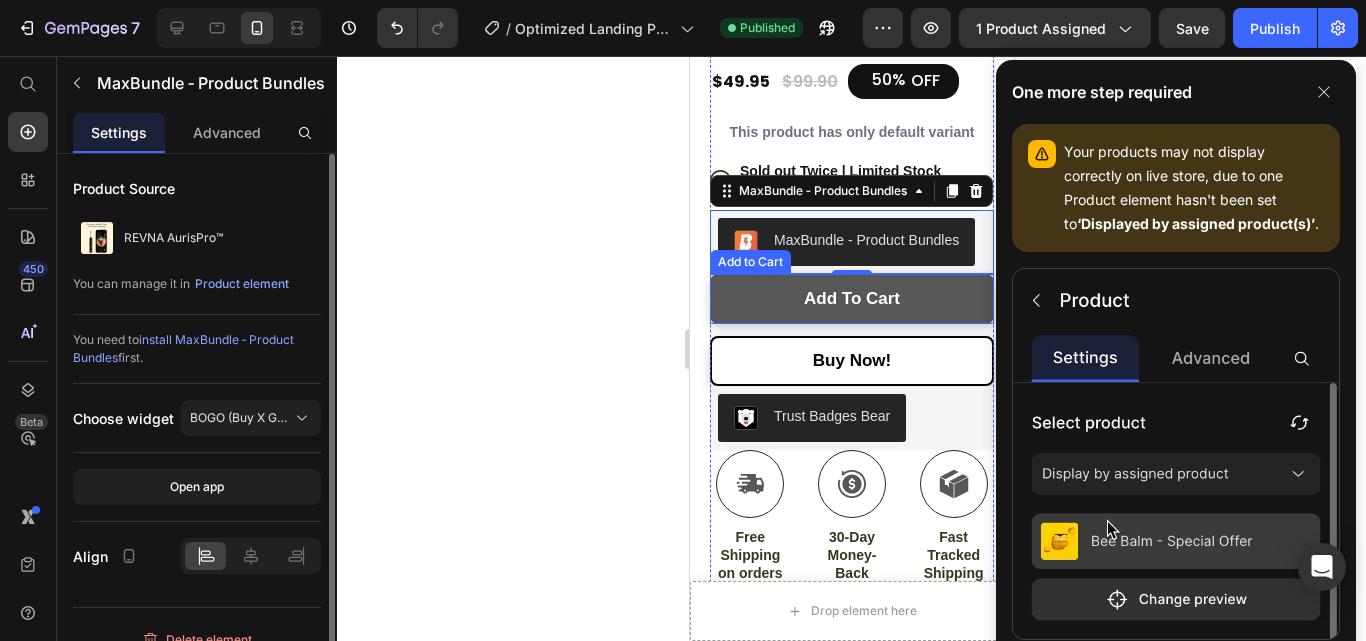 click on "add   to cart" at bounding box center (851, 299) 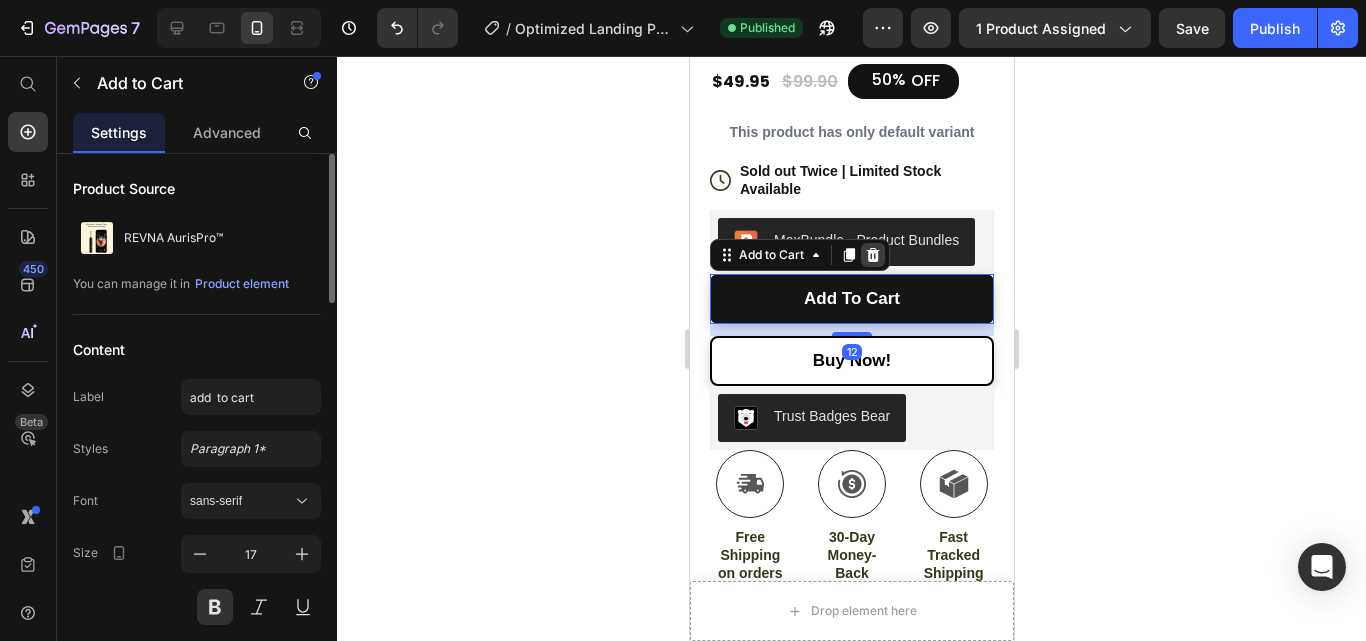click 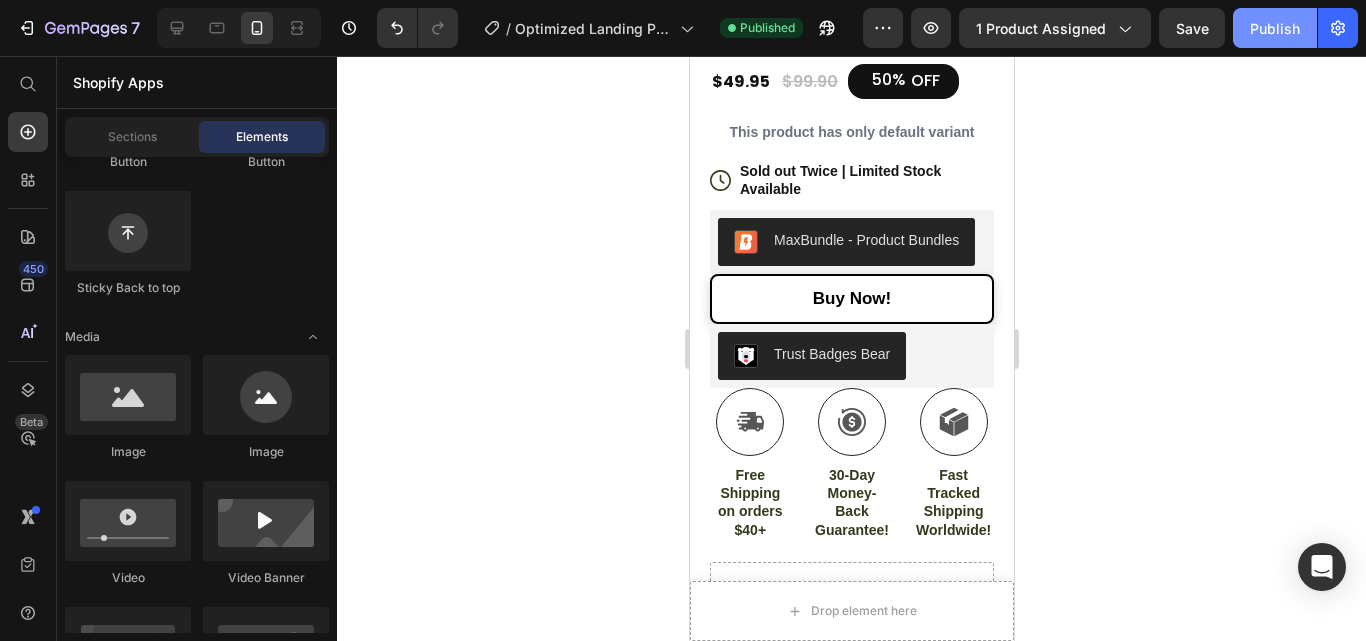 click on "Publish" at bounding box center (1275, 28) 